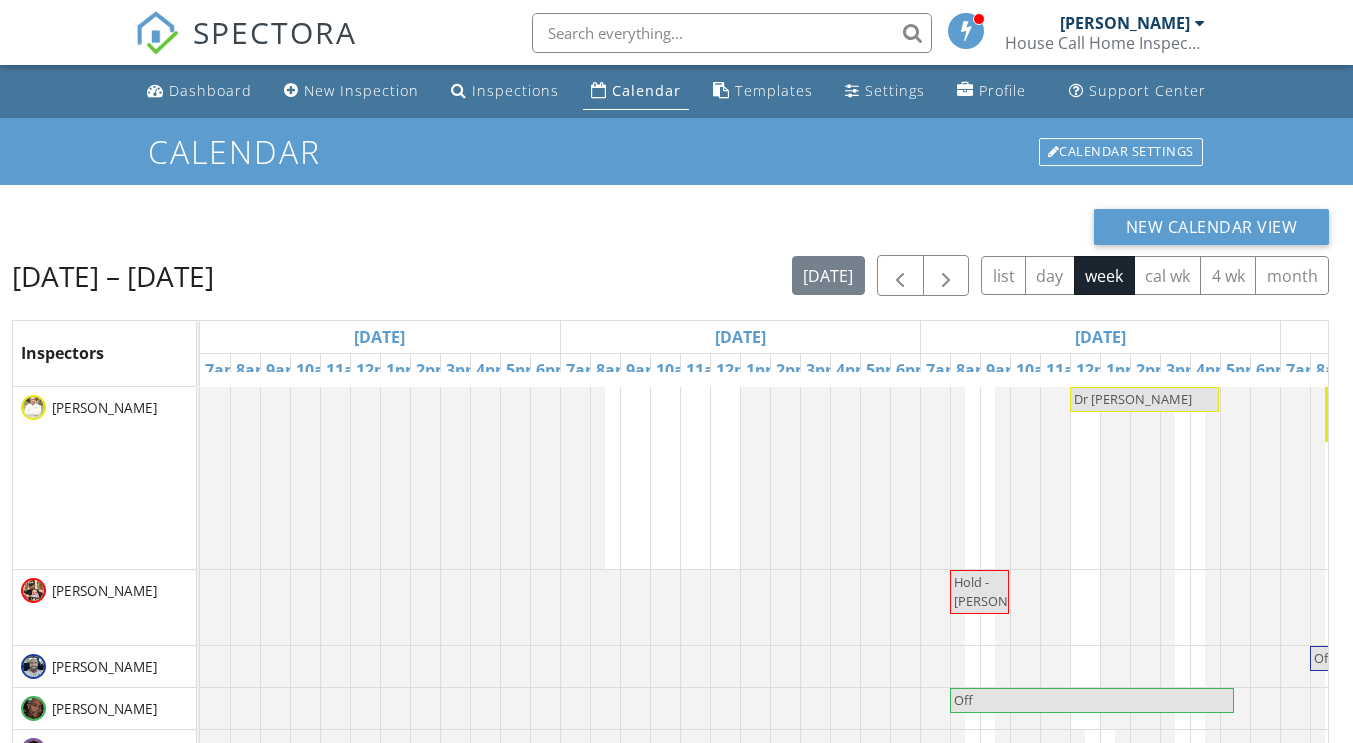 scroll, scrollTop: 0, scrollLeft: 0, axis: both 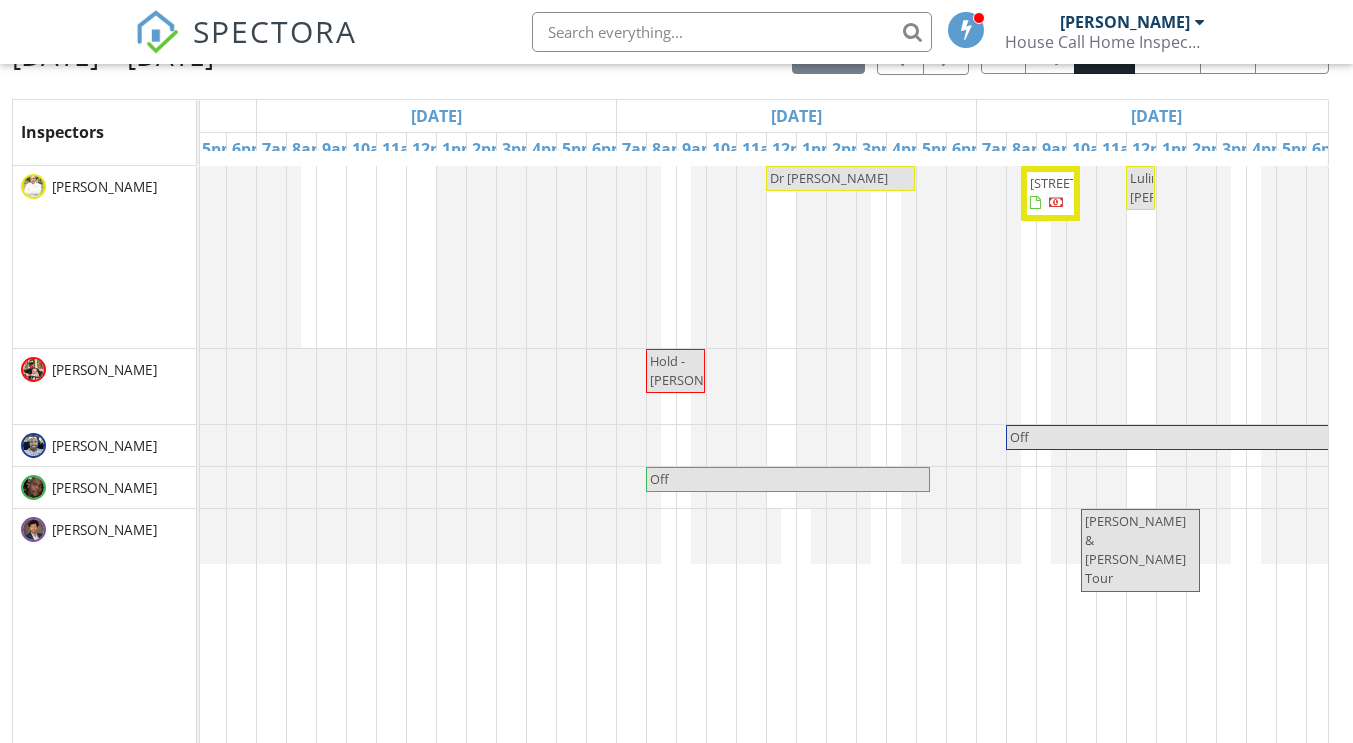 click at bounding box center [-104, 386] 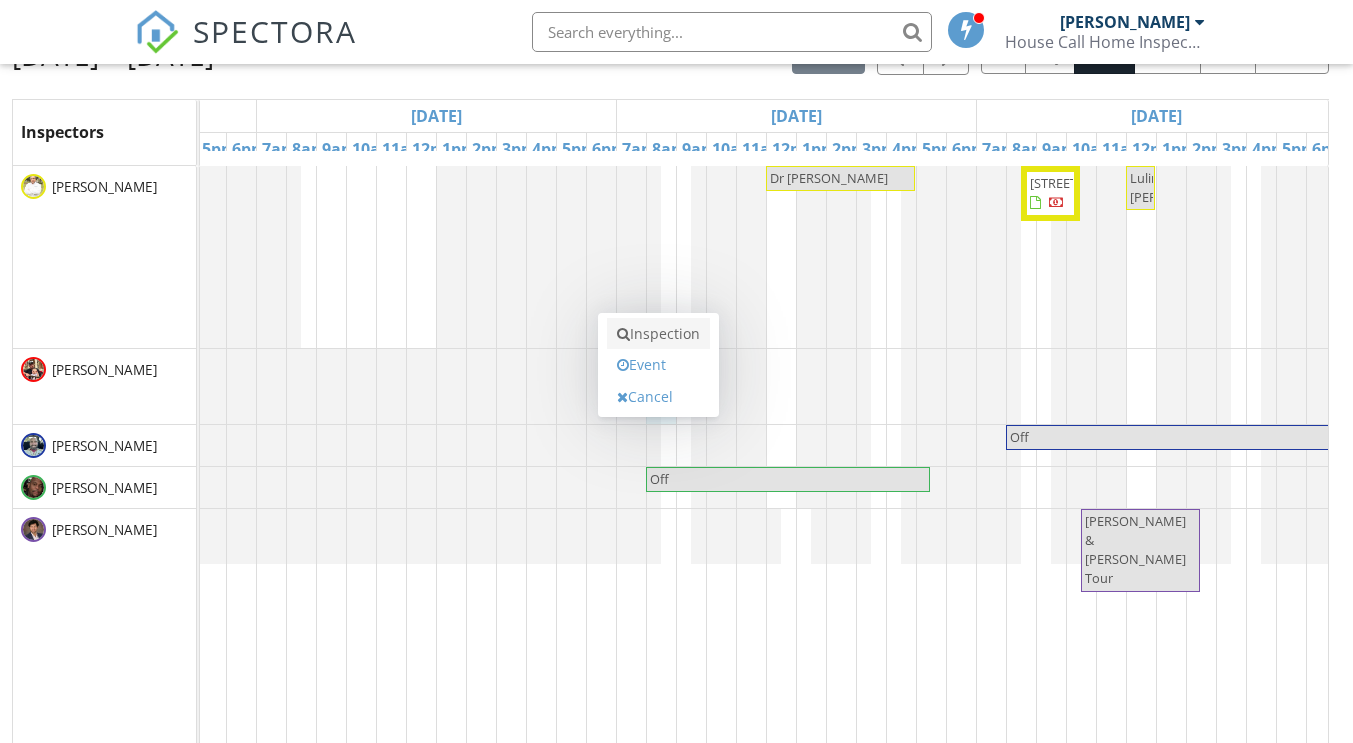 click on "Inspection" at bounding box center [658, 334] 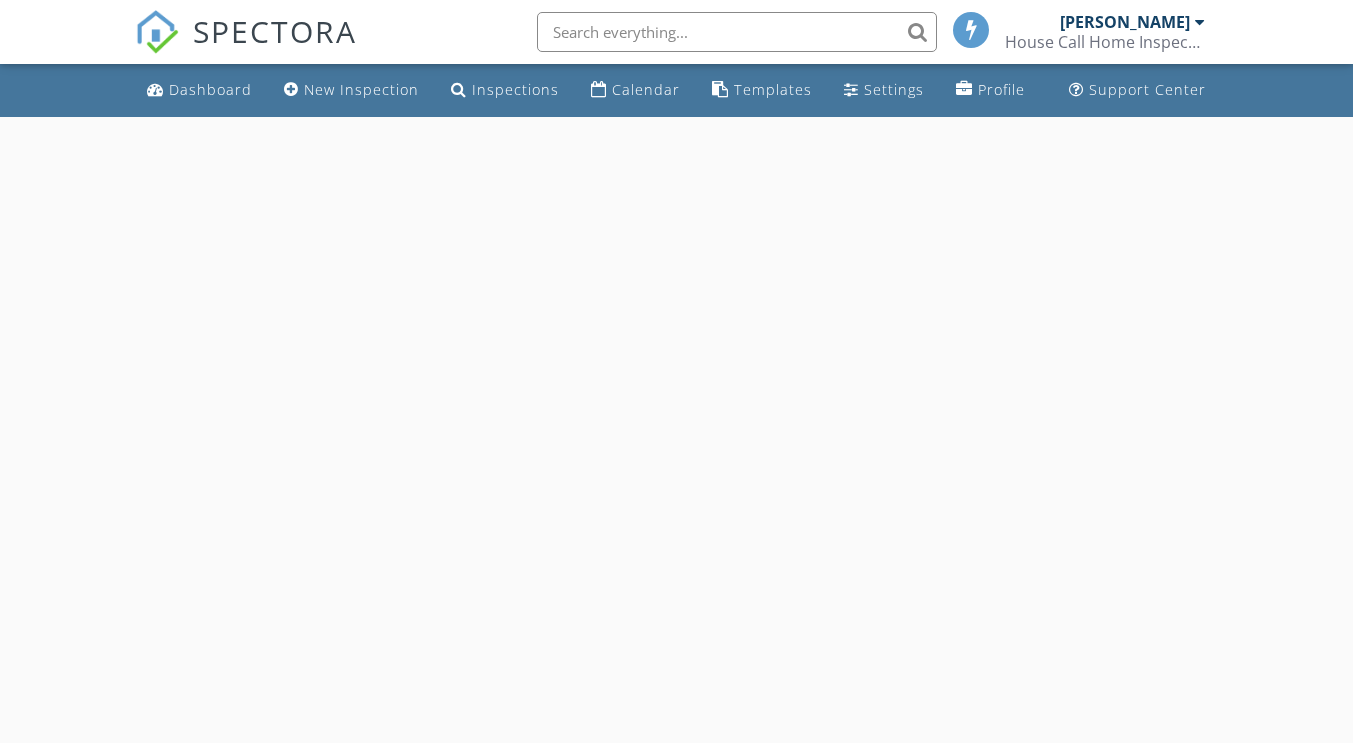 scroll, scrollTop: 0, scrollLeft: 0, axis: both 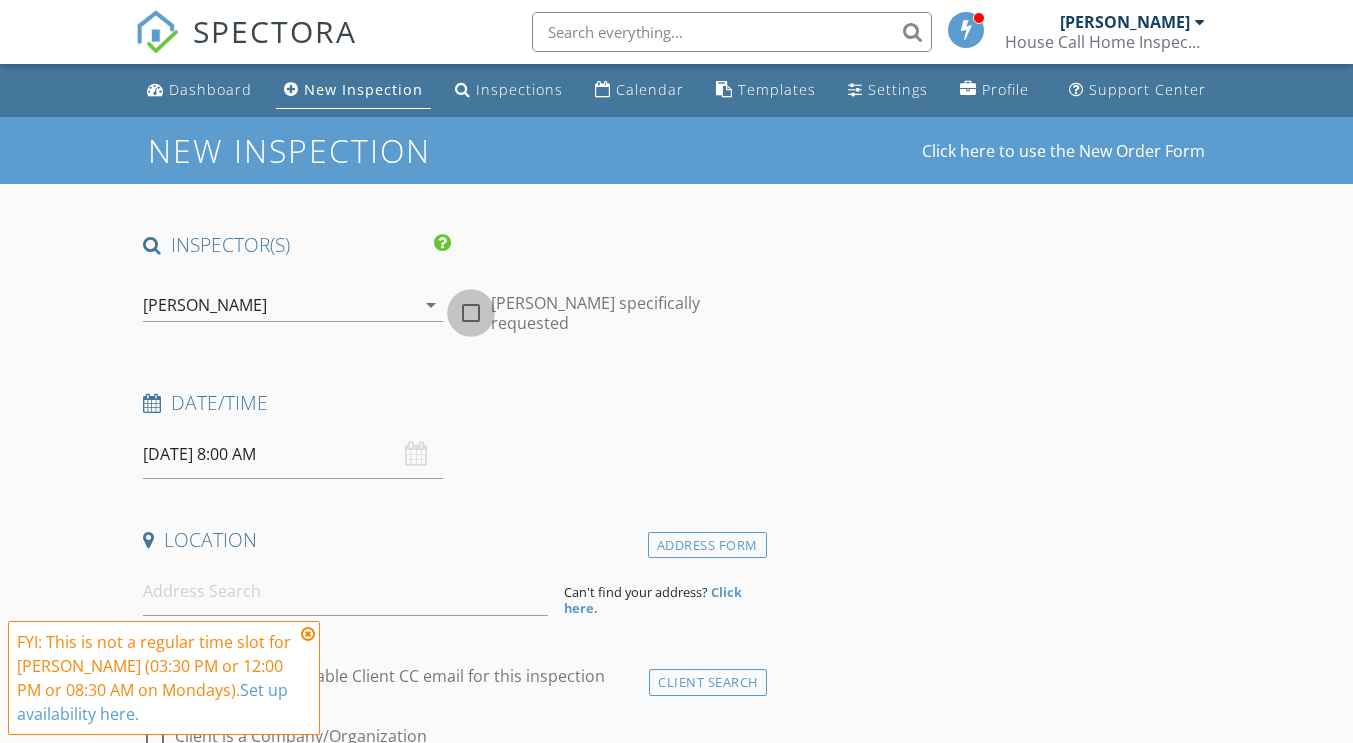 click at bounding box center [471, 313] 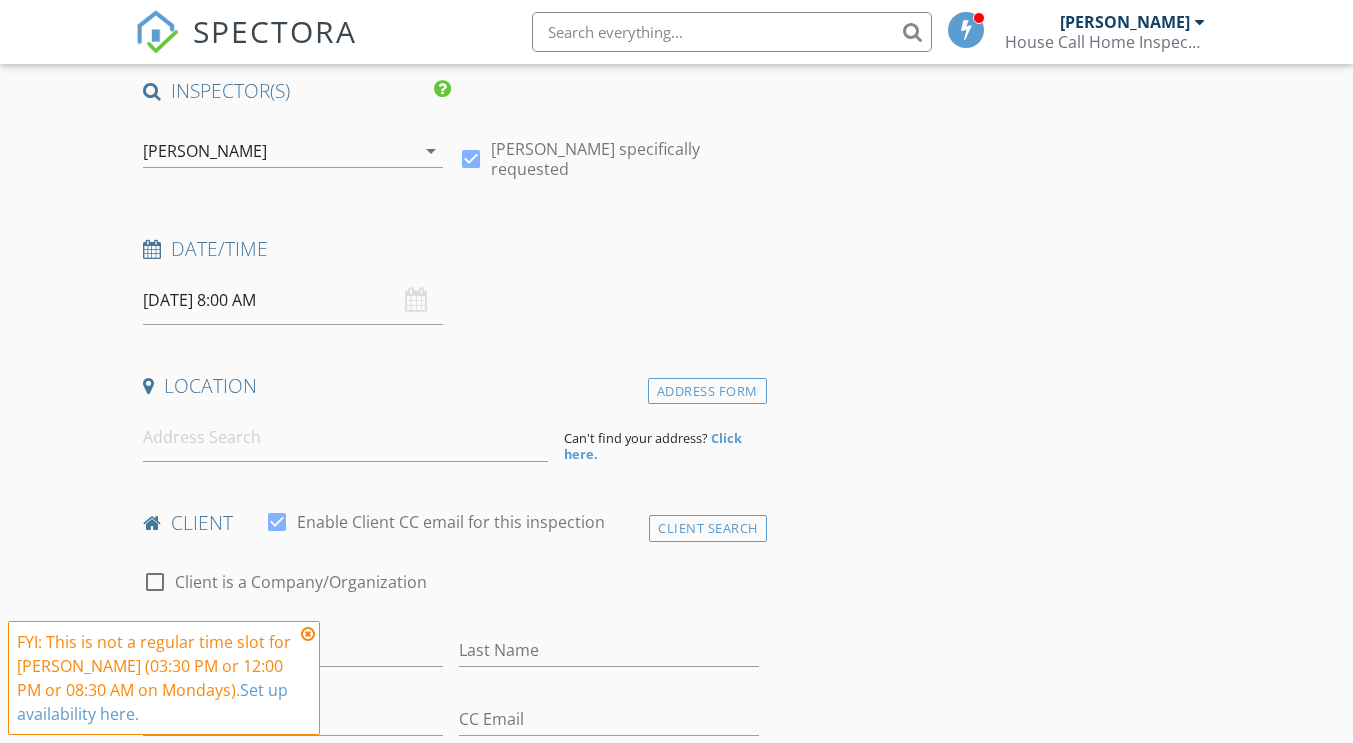 scroll, scrollTop: 155, scrollLeft: 0, axis: vertical 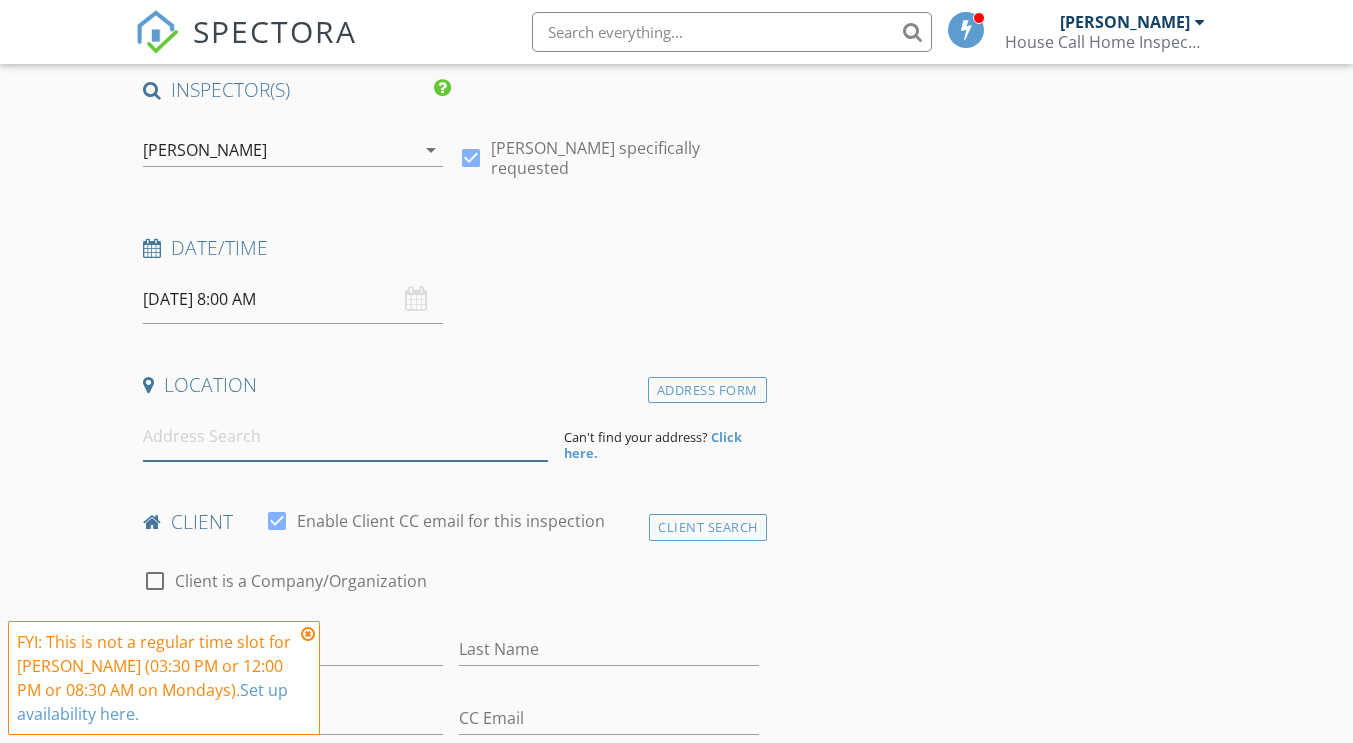 click at bounding box center (345, 436) 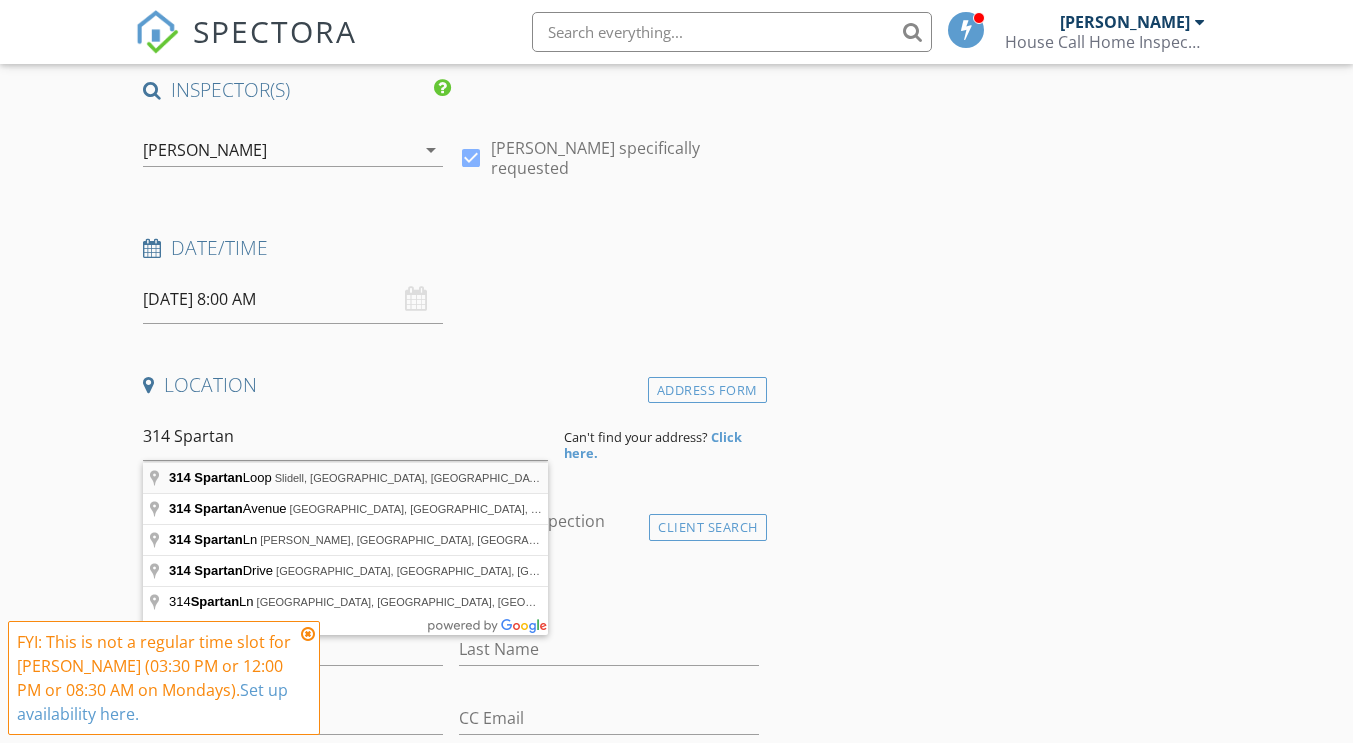 type on "[STREET_ADDRESS]" 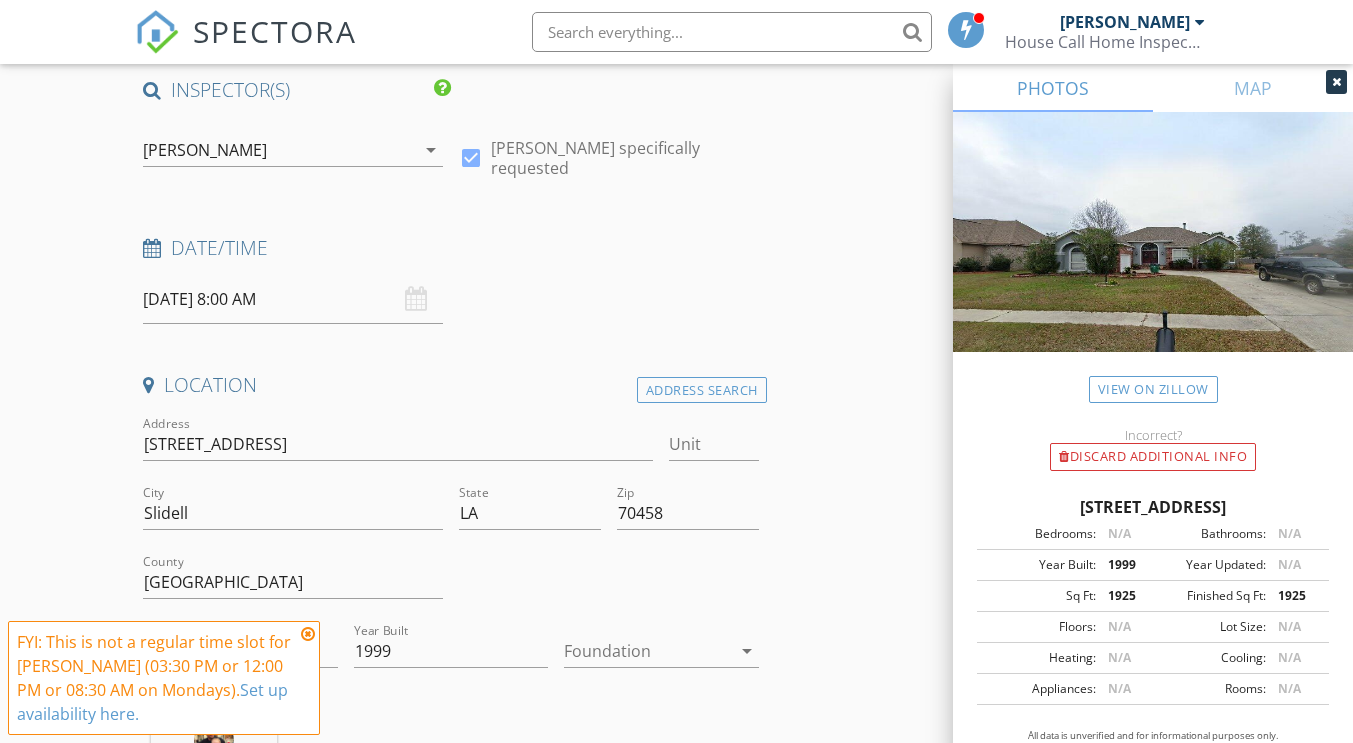 scroll, scrollTop: 339, scrollLeft: 0, axis: vertical 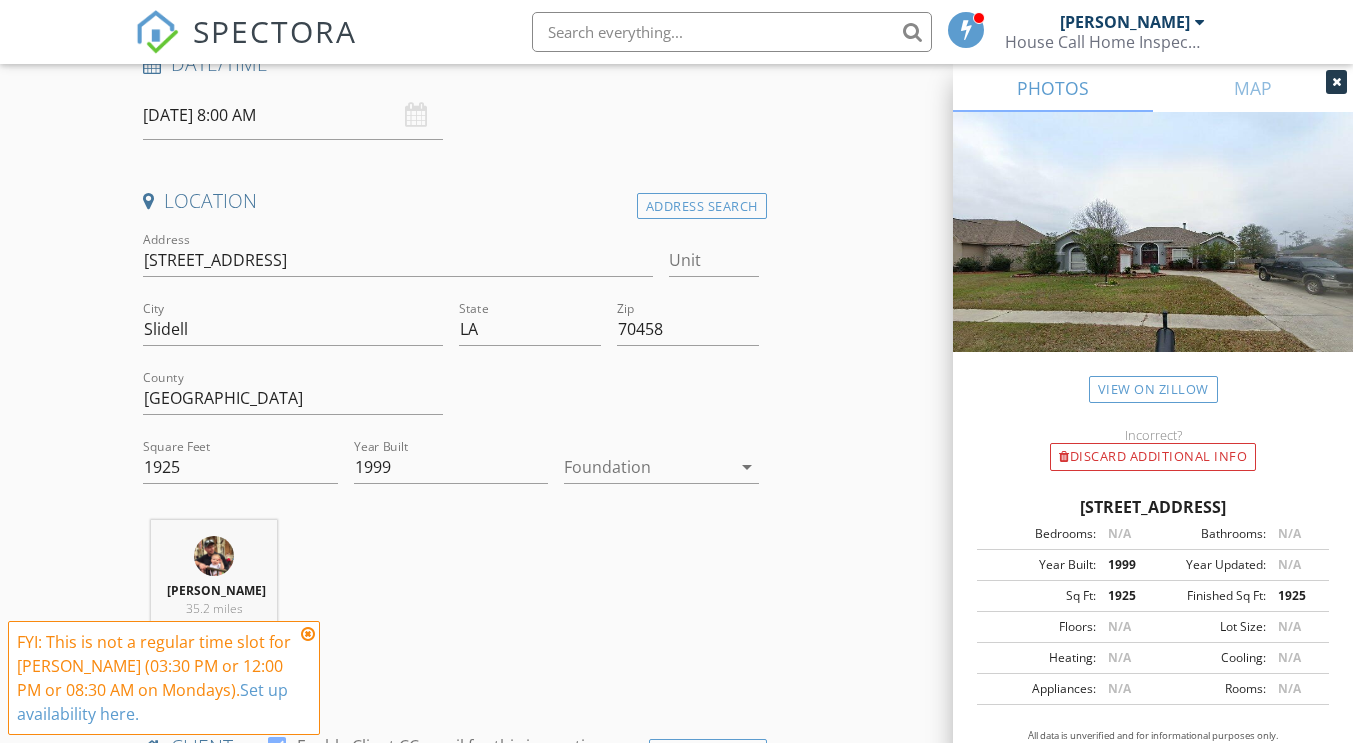 click at bounding box center [308, 634] 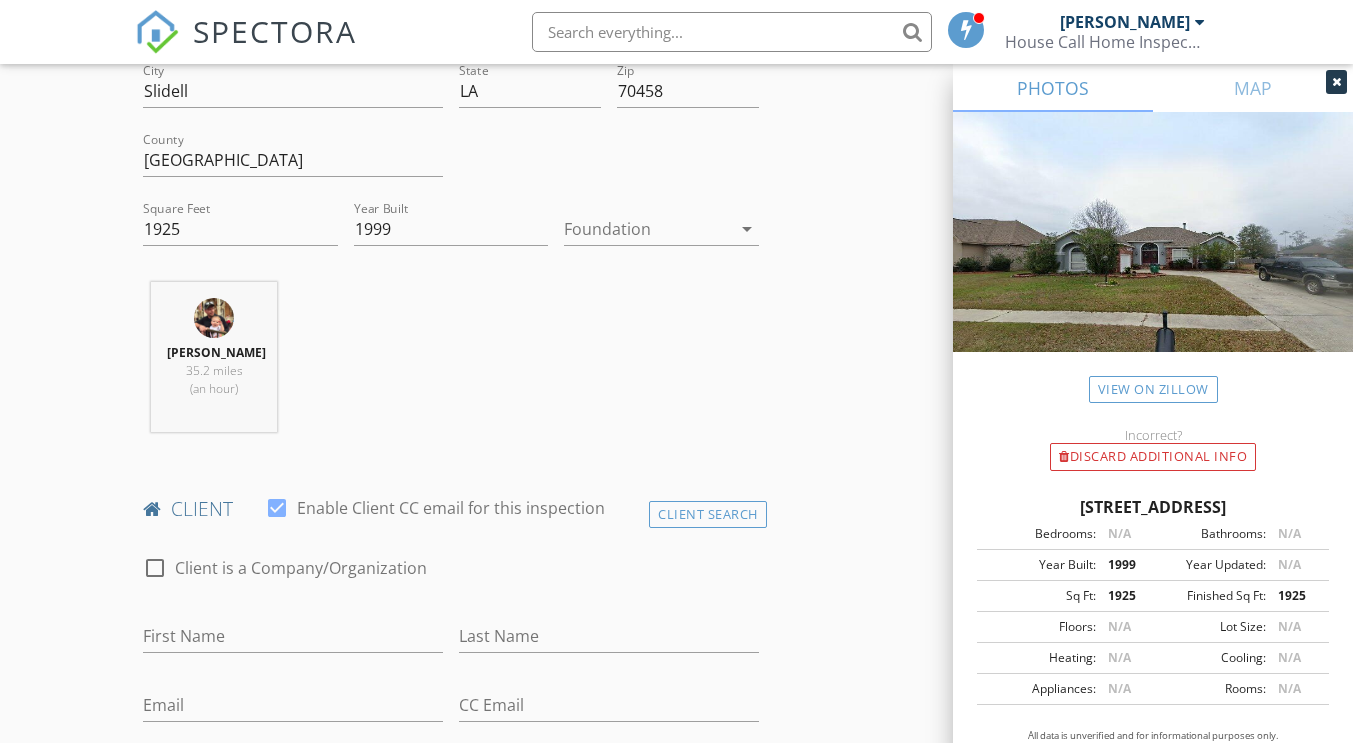 scroll, scrollTop: 709, scrollLeft: 0, axis: vertical 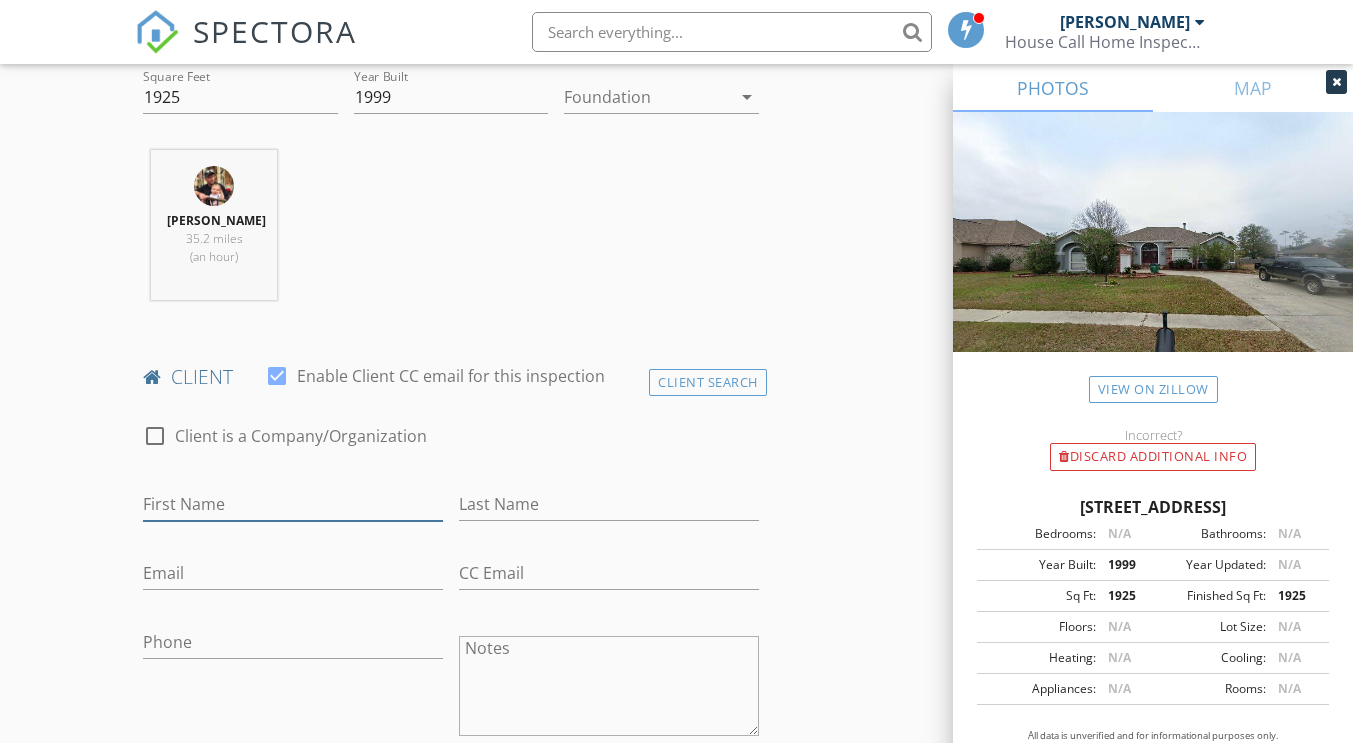 click on "First Name" at bounding box center (293, 504) 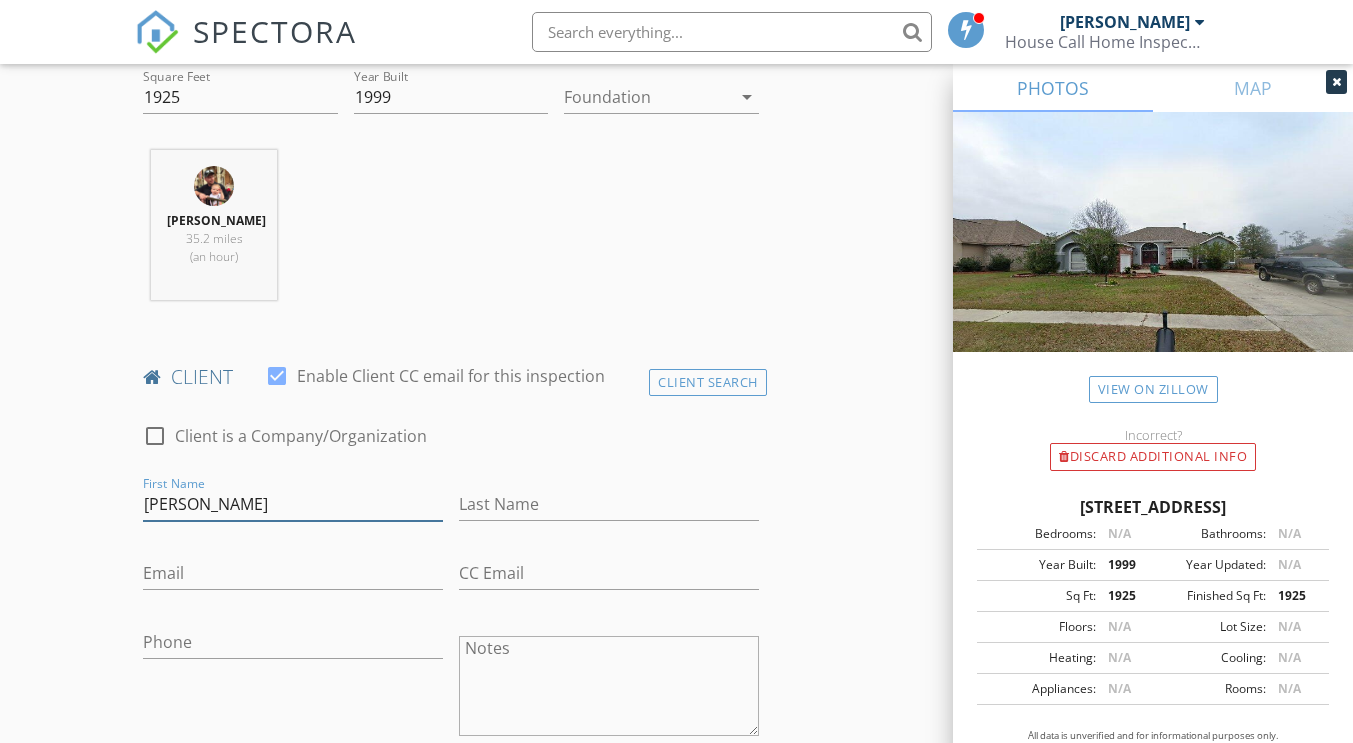type on "[PERSON_NAME]" 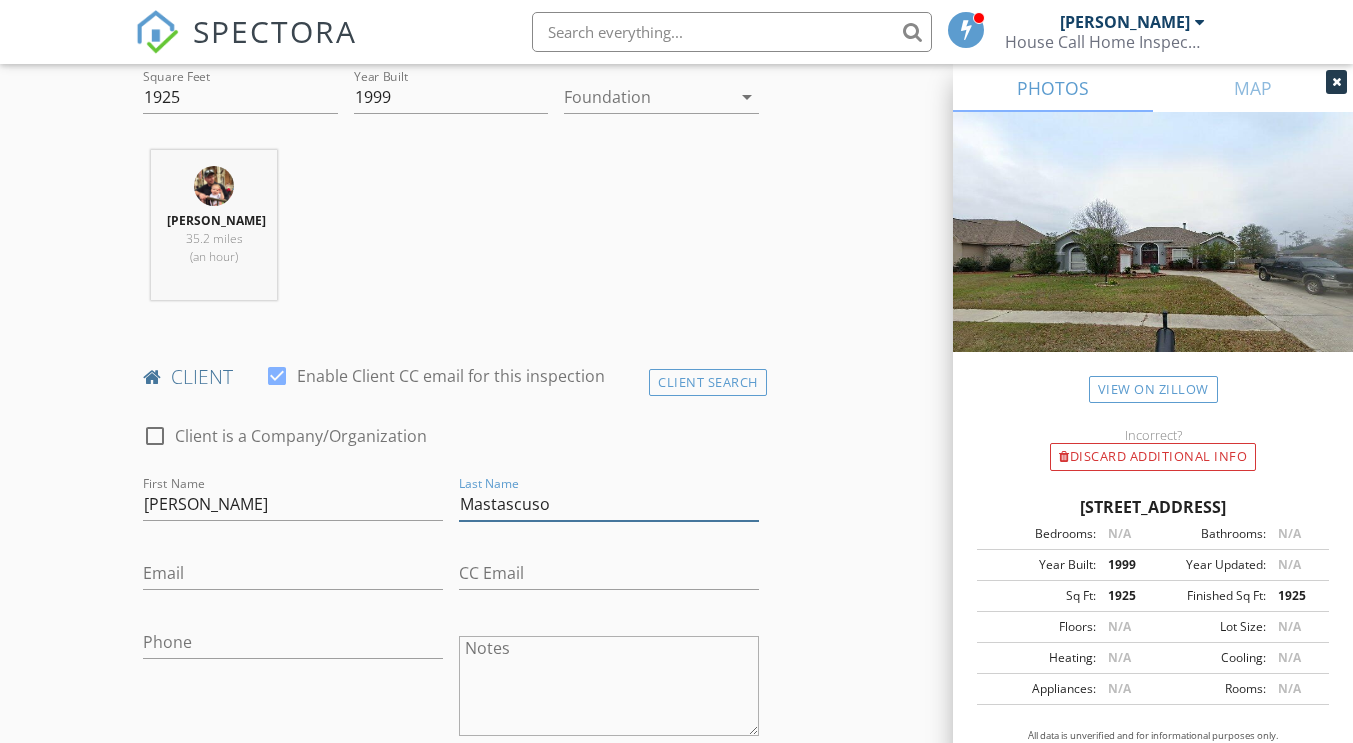 type on "Mastascuso" 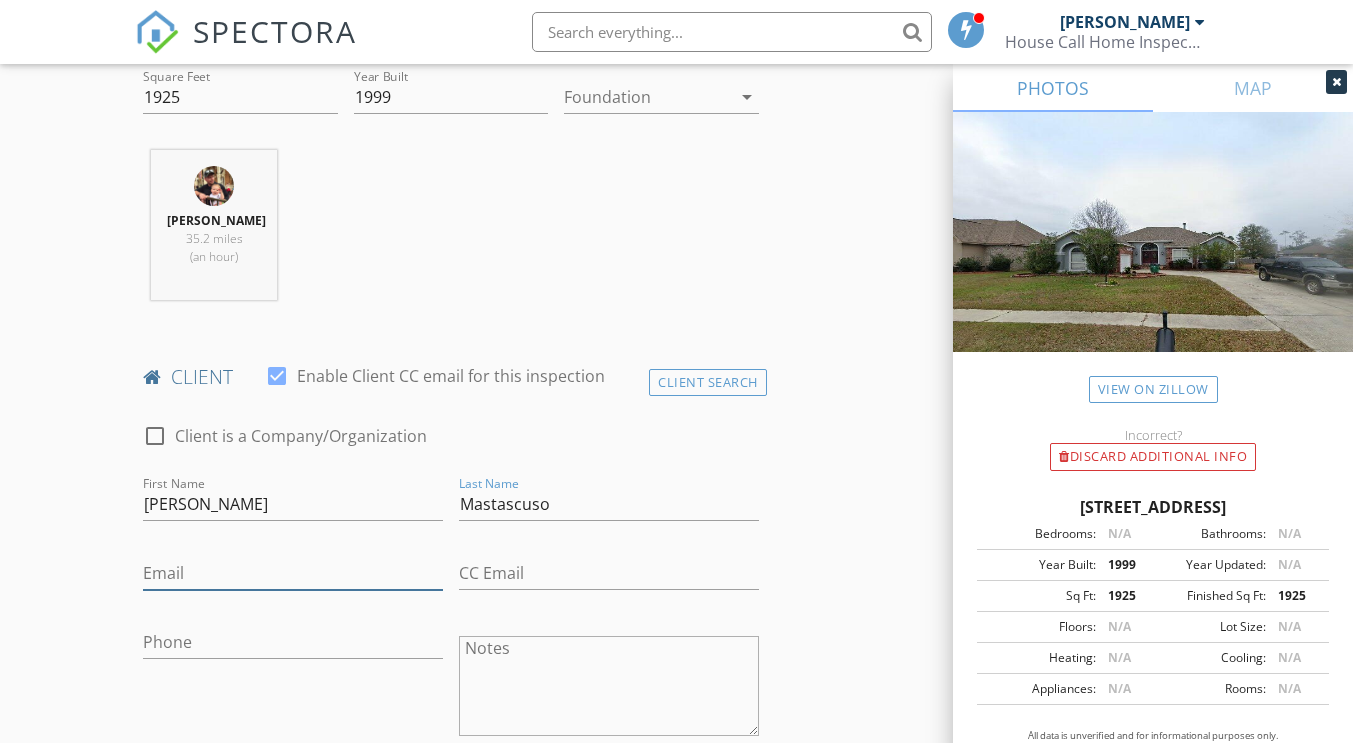 click on "Email" at bounding box center (293, 573) 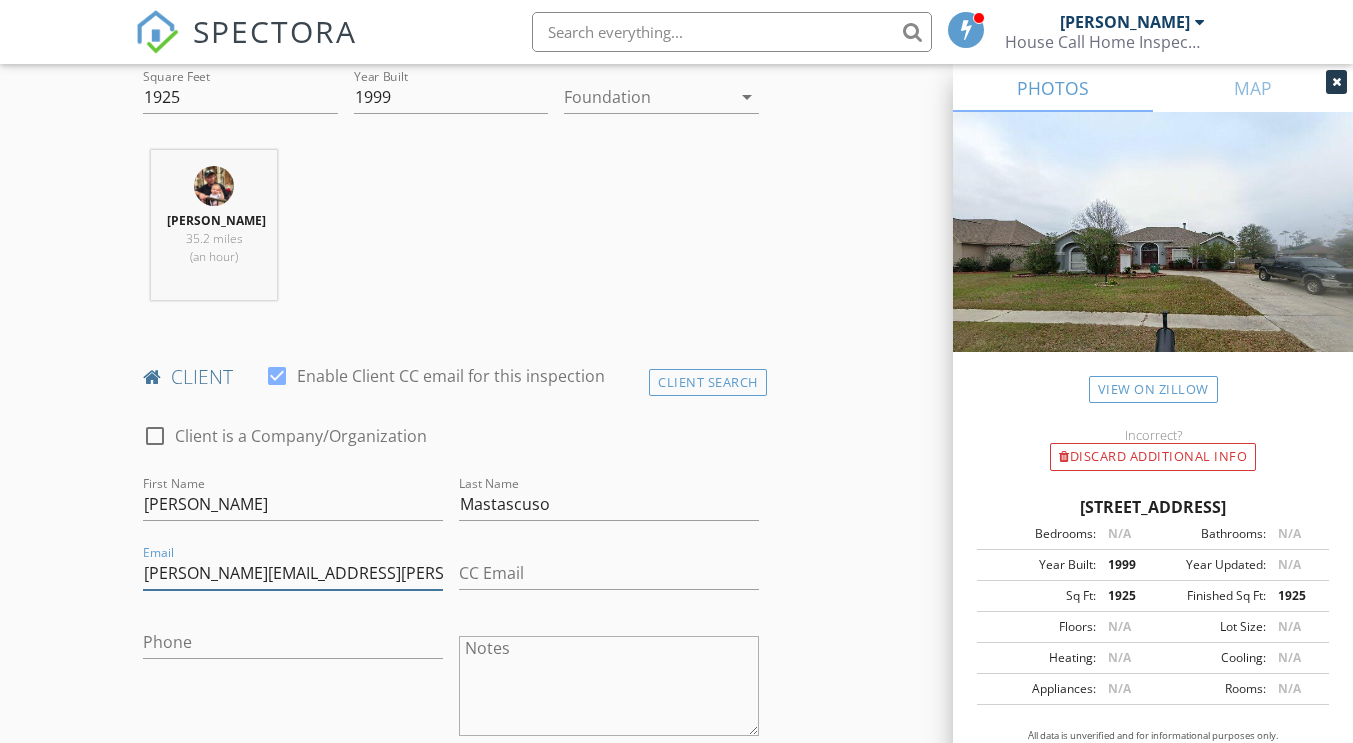 type on "[PERSON_NAME][EMAIL_ADDRESS][PERSON_NAME][DOMAIN_NAME]" 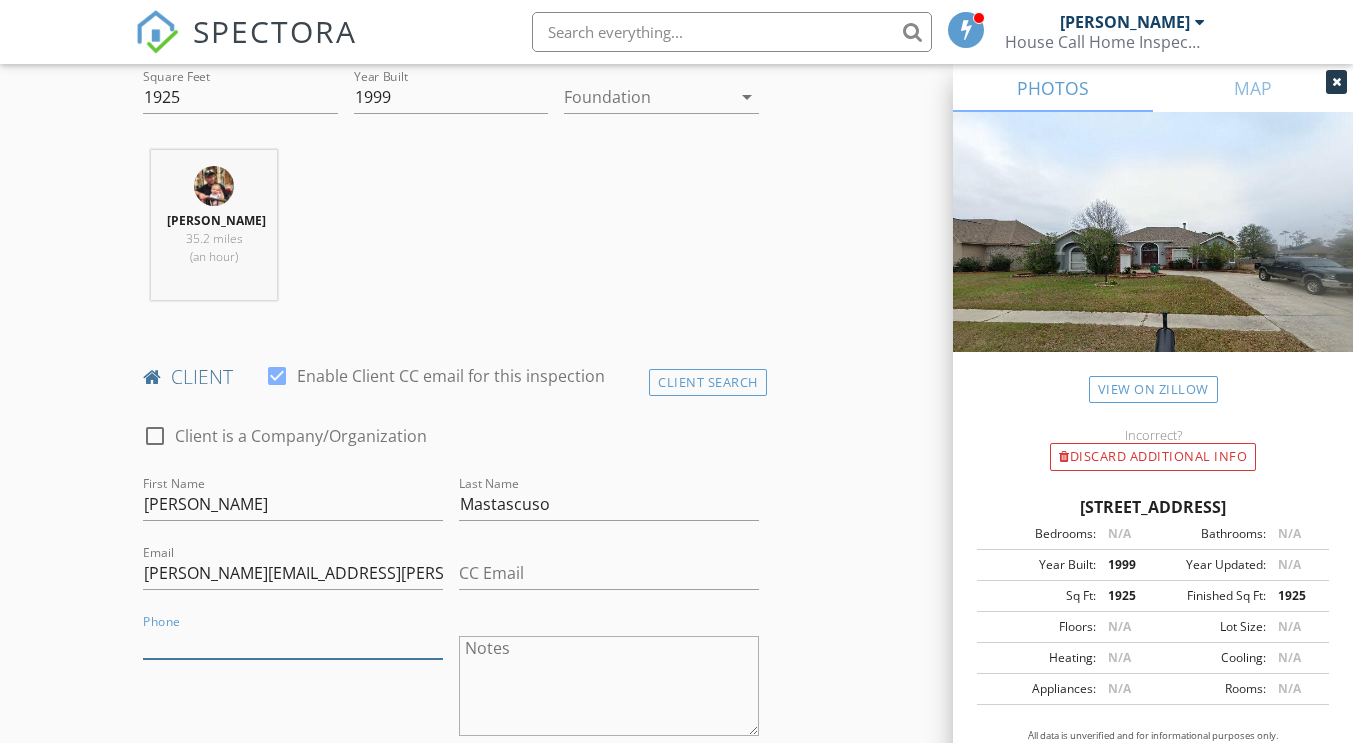 click on "Phone" at bounding box center (293, 642) 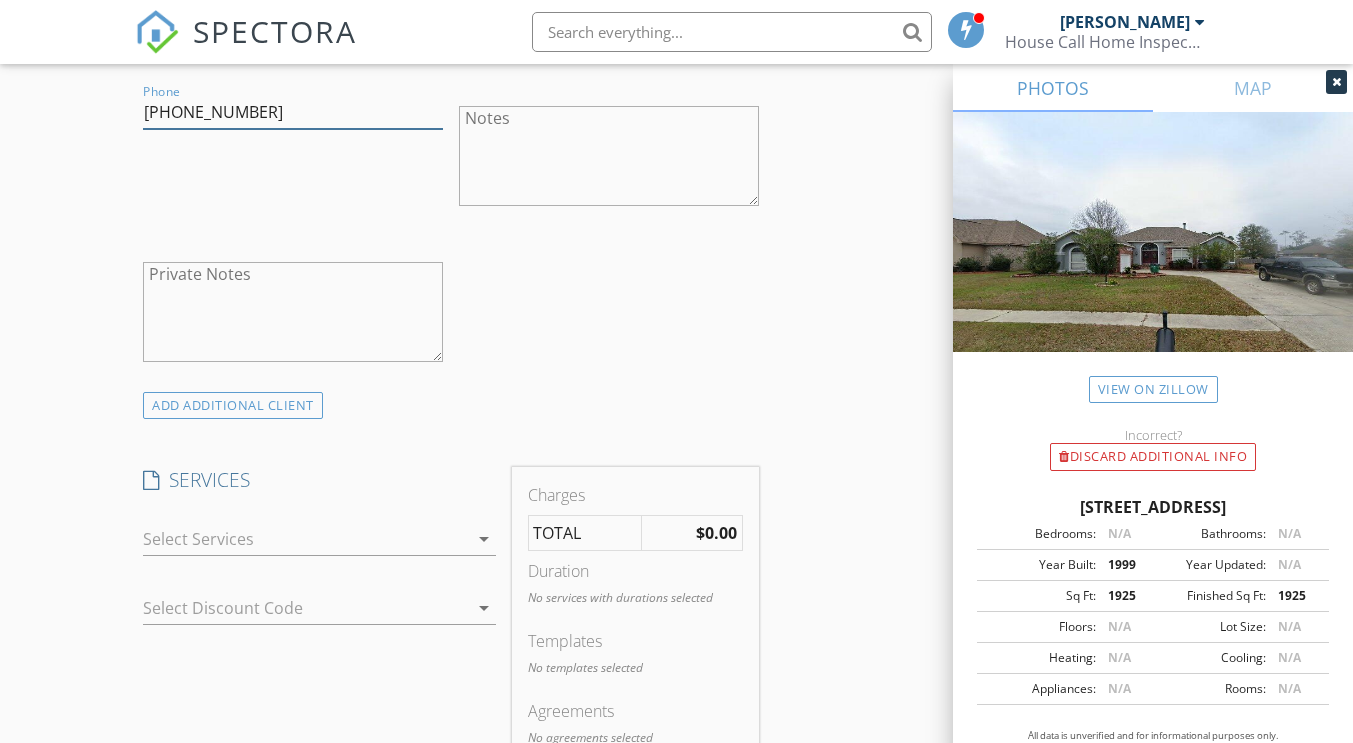 scroll, scrollTop: 1240, scrollLeft: 0, axis: vertical 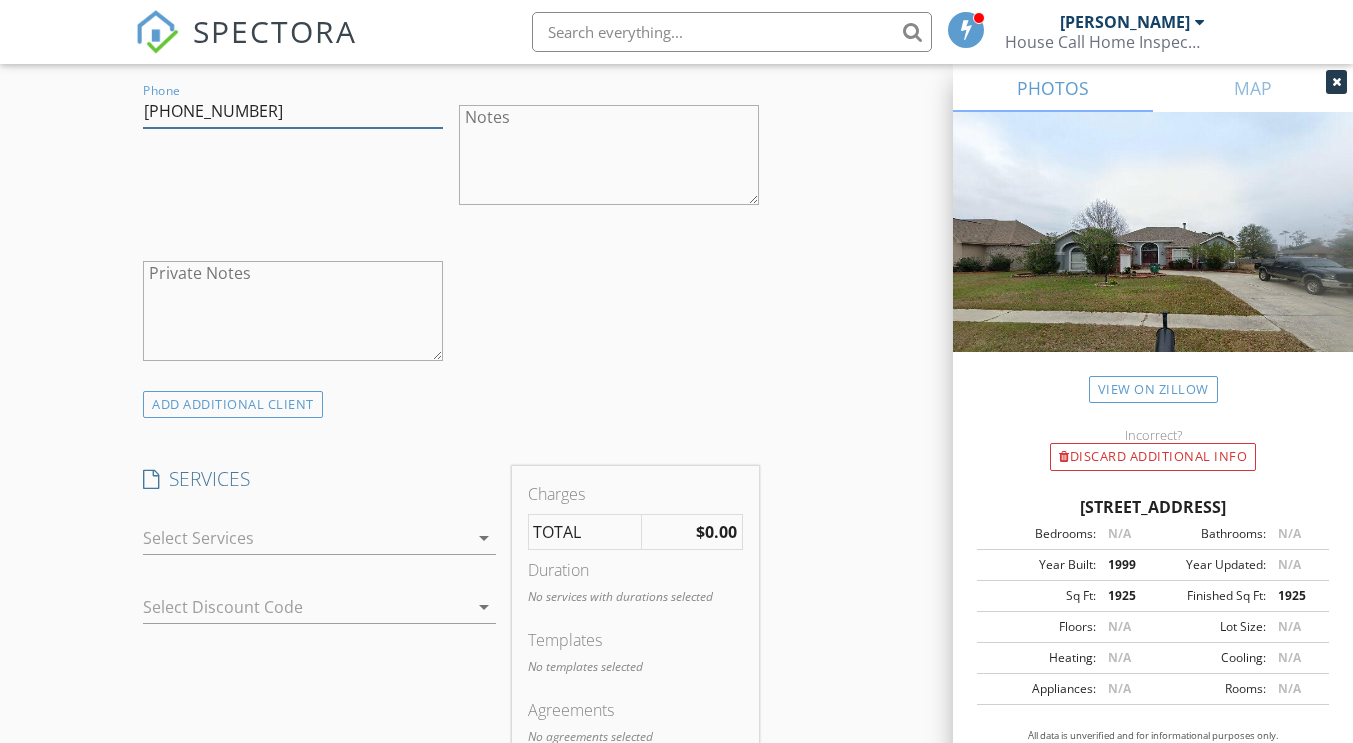 type on "[PHONE_NUMBER]" 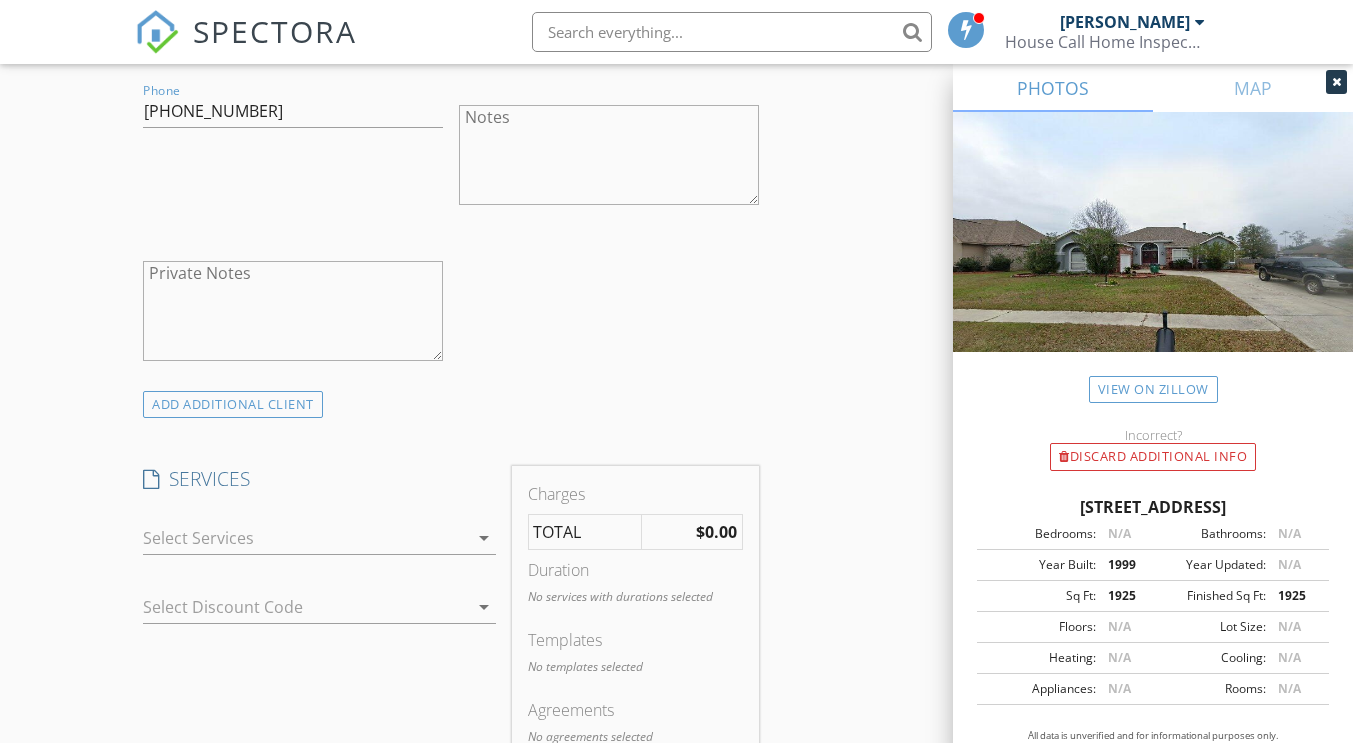 click at bounding box center (305, 538) 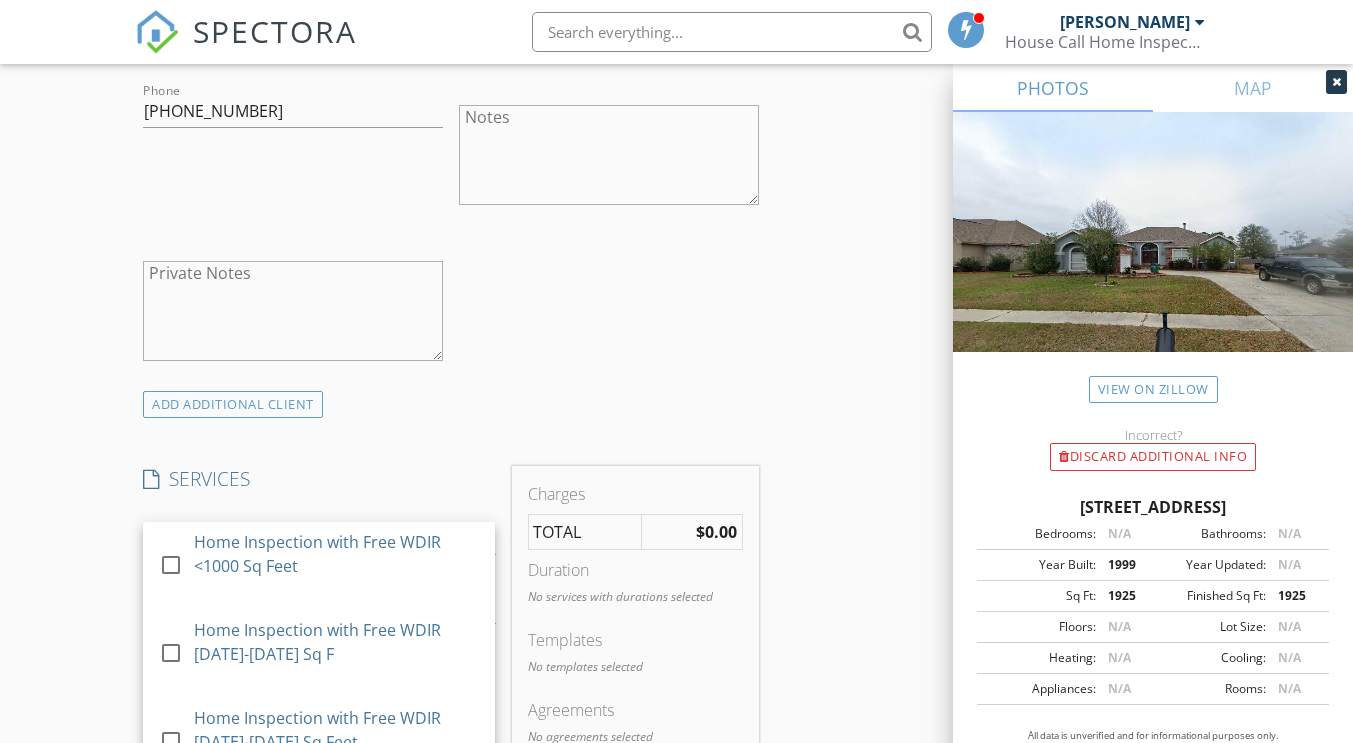 scroll, scrollTop: 191, scrollLeft: 0, axis: vertical 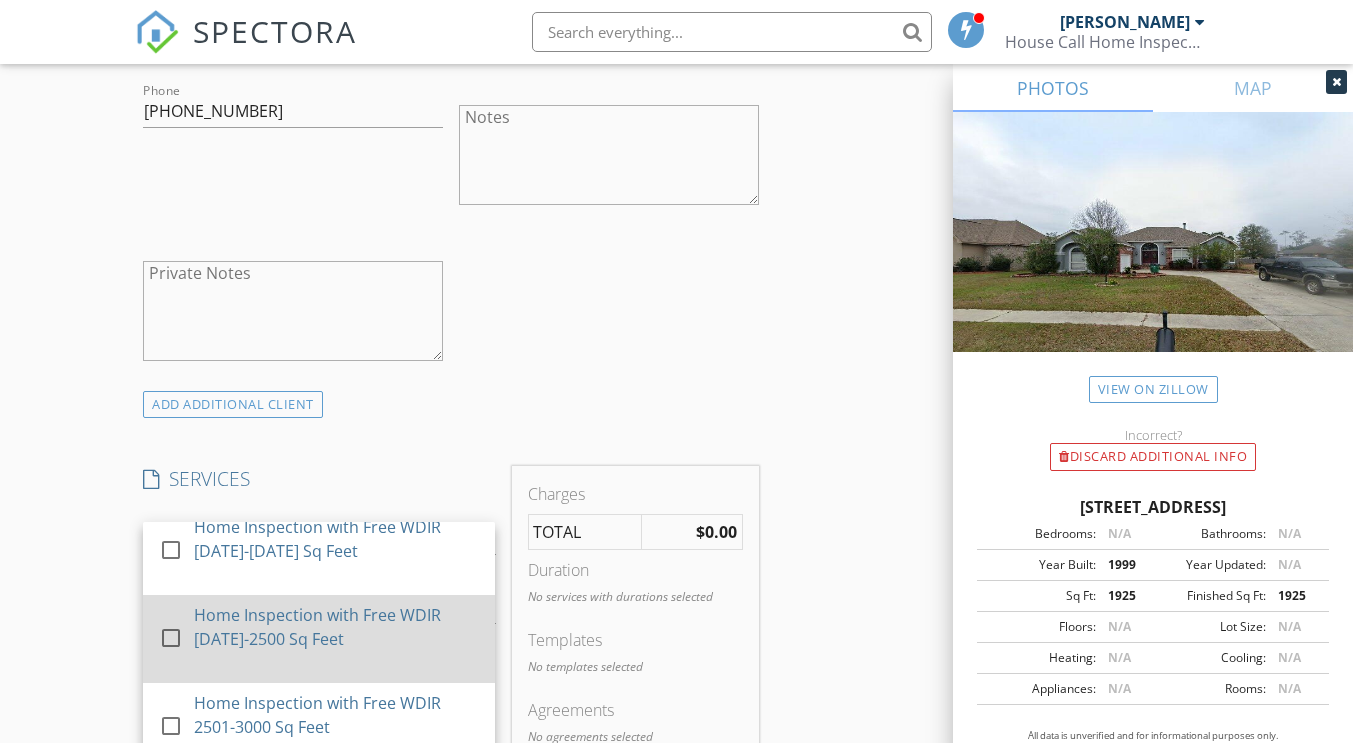 click on "Home Inspection with Free WDIR [DATE]-2500 Sq Feet" at bounding box center (336, 627) 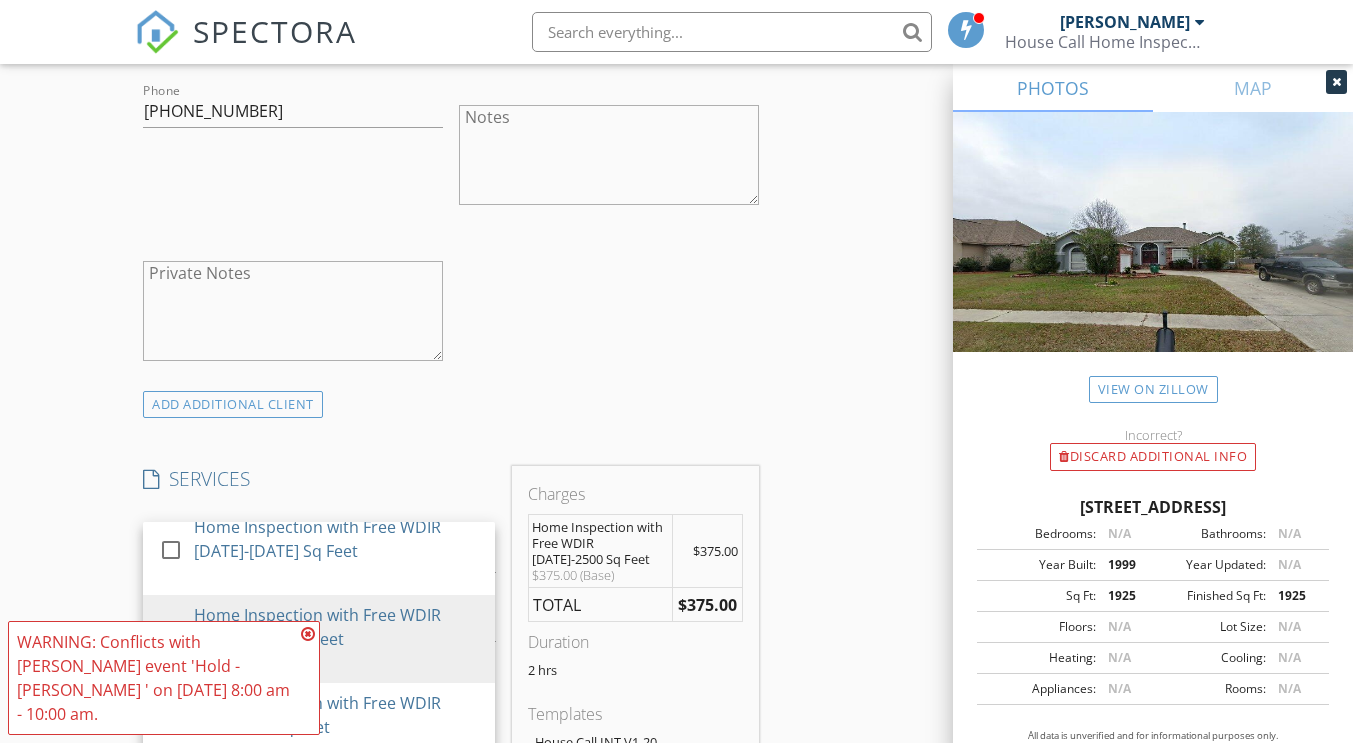 click on "New Inspection
Click here to use the New Order Form
INSPECTOR(S)
check_box_outline_blank   [PERSON_NAME]     check_box   [PERSON_NAME]   PRIMARY   check_box_outline_blank   [PERSON_NAME]     check_box_outline_blank   [PERSON_NAME]     check_box_outline_blank   [PERSON_NAME]     [PERSON_NAME] arrow_drop_down   check_box [PERSON_NAME] specifically requested
Date/Time
[DATE] 8:00 AM
Location
Address Search       Address [STREET_ADDRESS][US_STATE]   County St. Tammany Parish     Square Feet 1925   Year Built 1999   Foundation arrow_drop_down     [PERSON_NAME]     35.2 miles     (an hour)
client
check_box Enable Client CC email for this inspection   Client Search     check_box_outline_blank Client is a Company/Organization     First Name [PERSON_NAME]   Last Name Mastascuso   Email   CC Email" at bounding box center [676, 749] 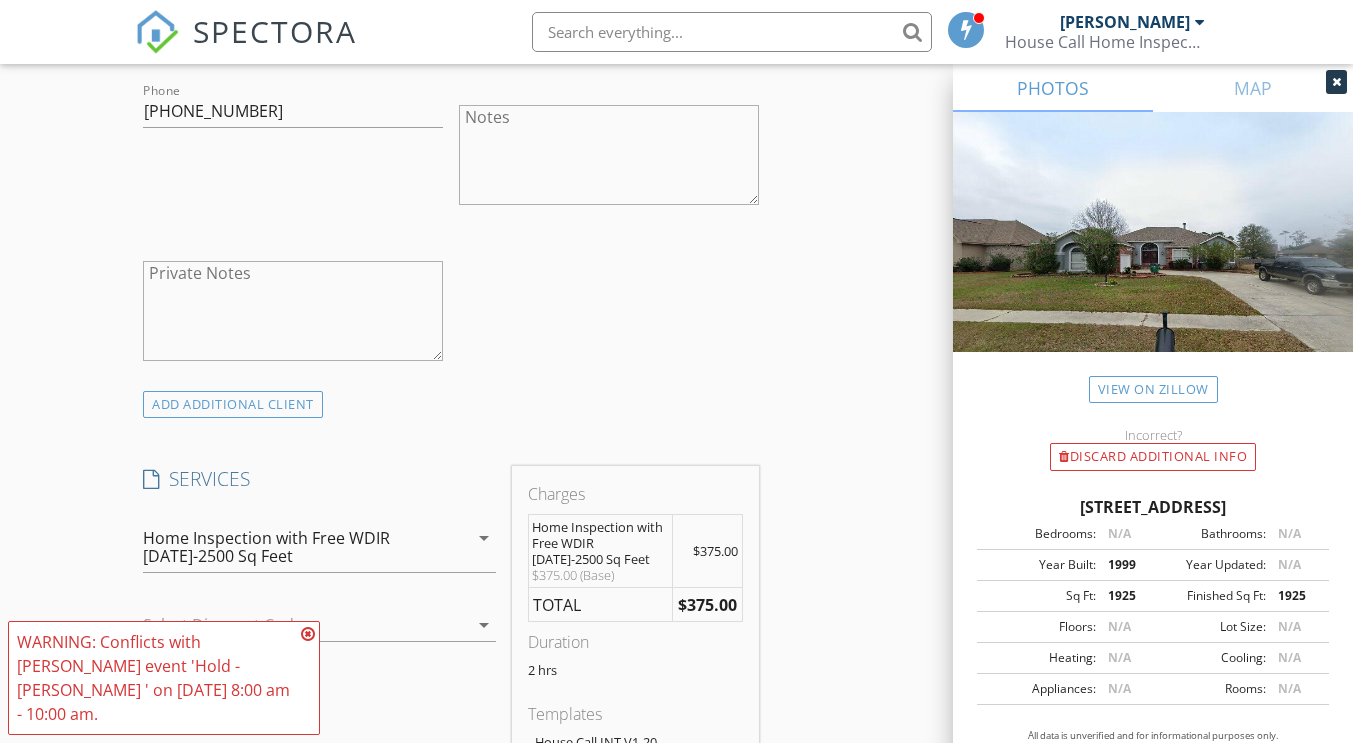 scroll, scrollTop: 1464, scrollLeft: 0, axis: vertical 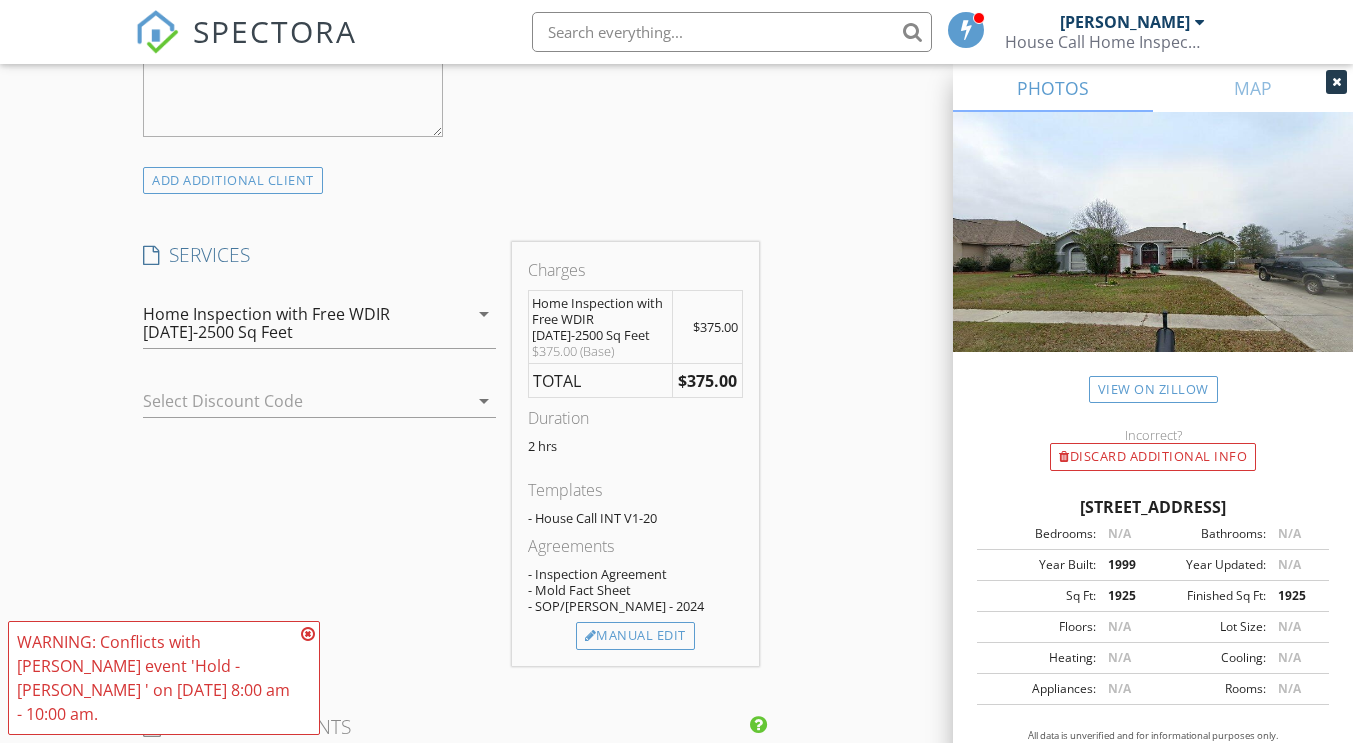 click at bounding box center (308, 634) 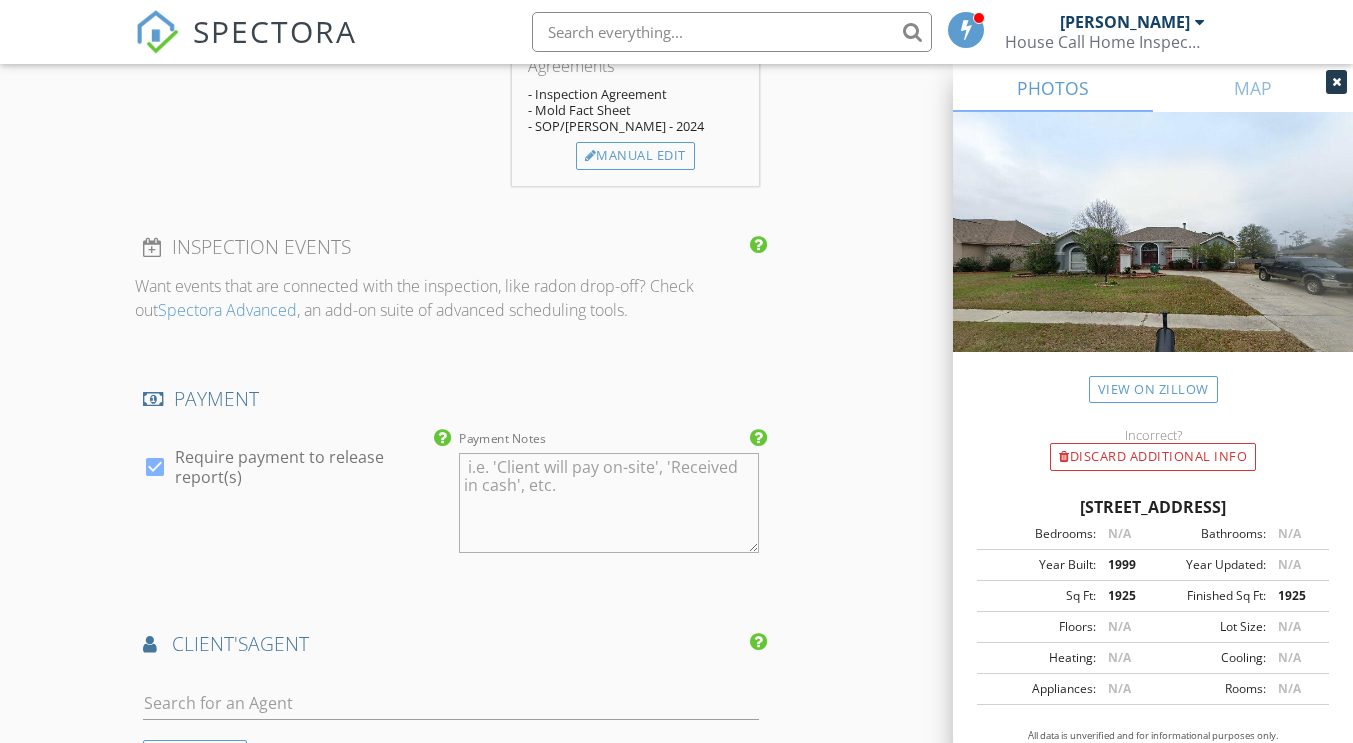 scroll, scrollTop: 2183, scrollLeft: 0, axis: vertical 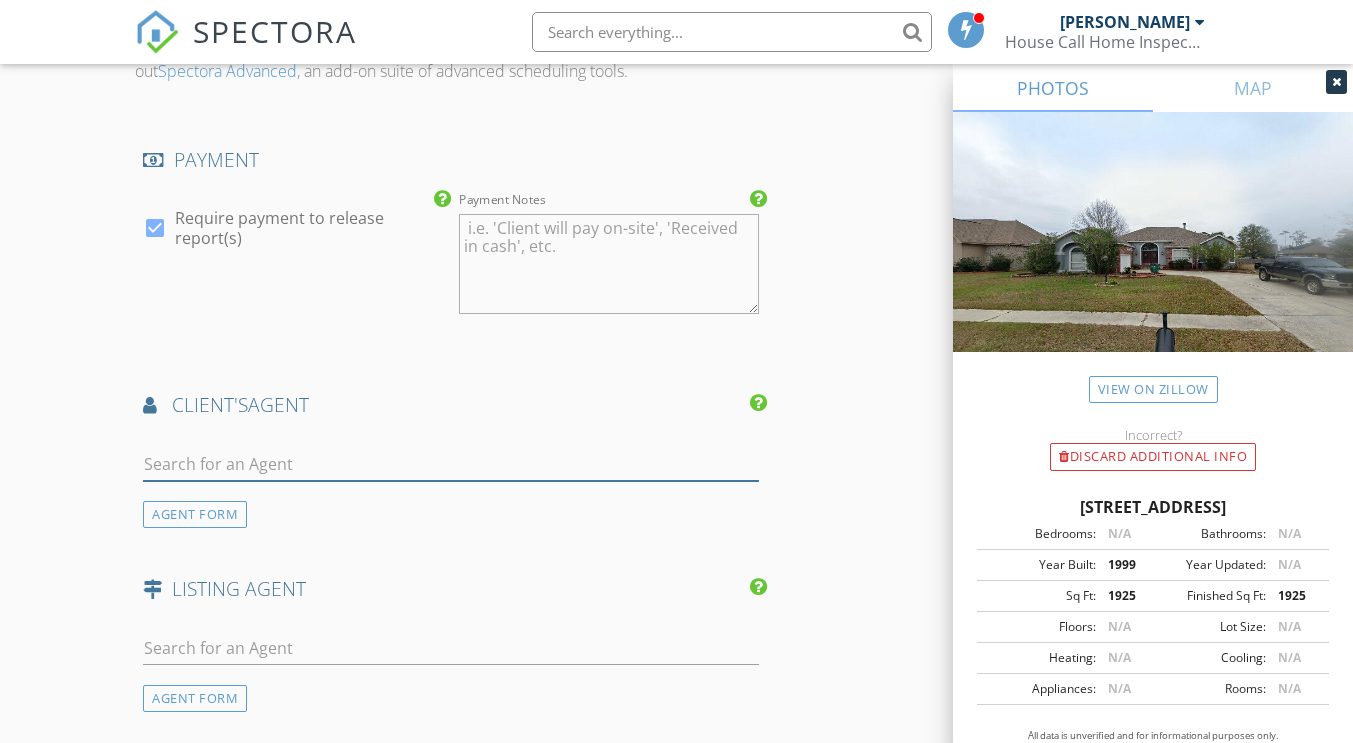 click at bounding box center (450, 464) 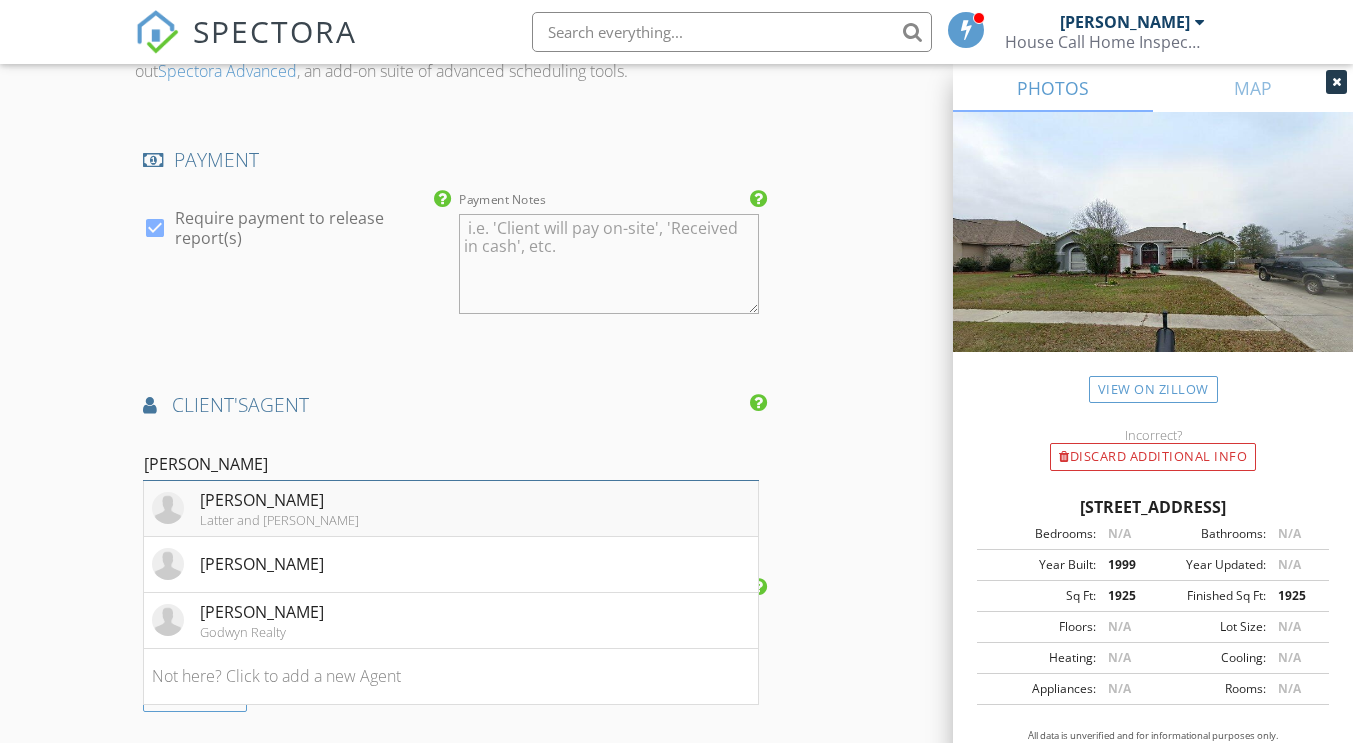 type on "[PERSON_NAME]" 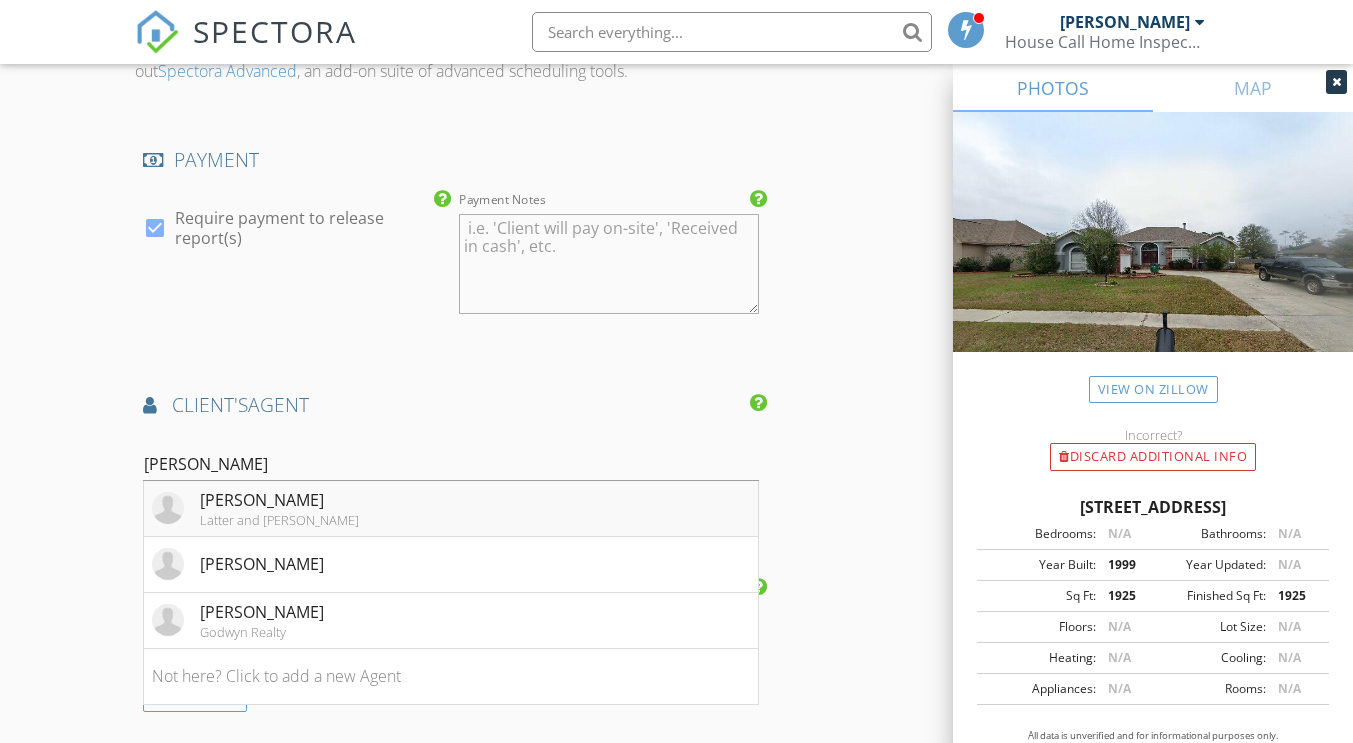click on "[PERSON_NAME]
Latter and [PERSON_NAME]" at bounding box center (450, 509) 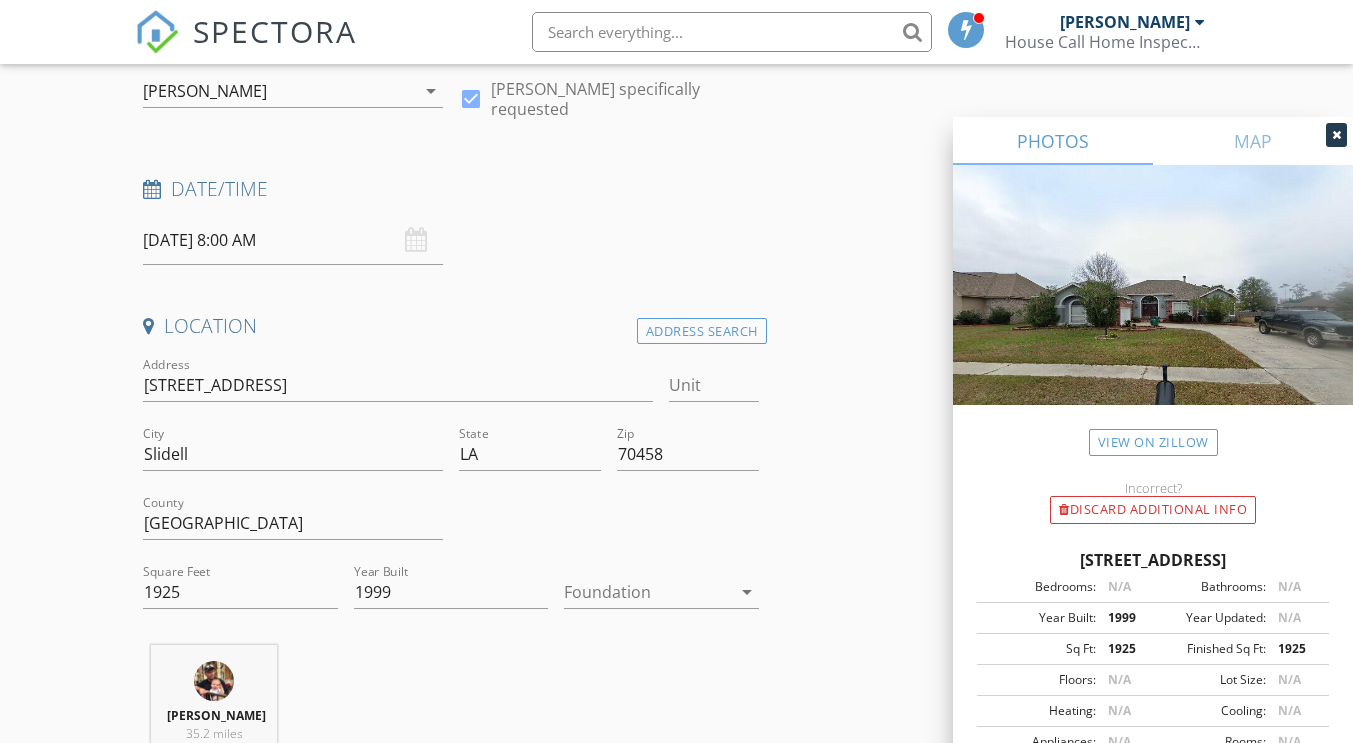 scroll, scrollTop: 0, scrollLeft: 0, axis: both 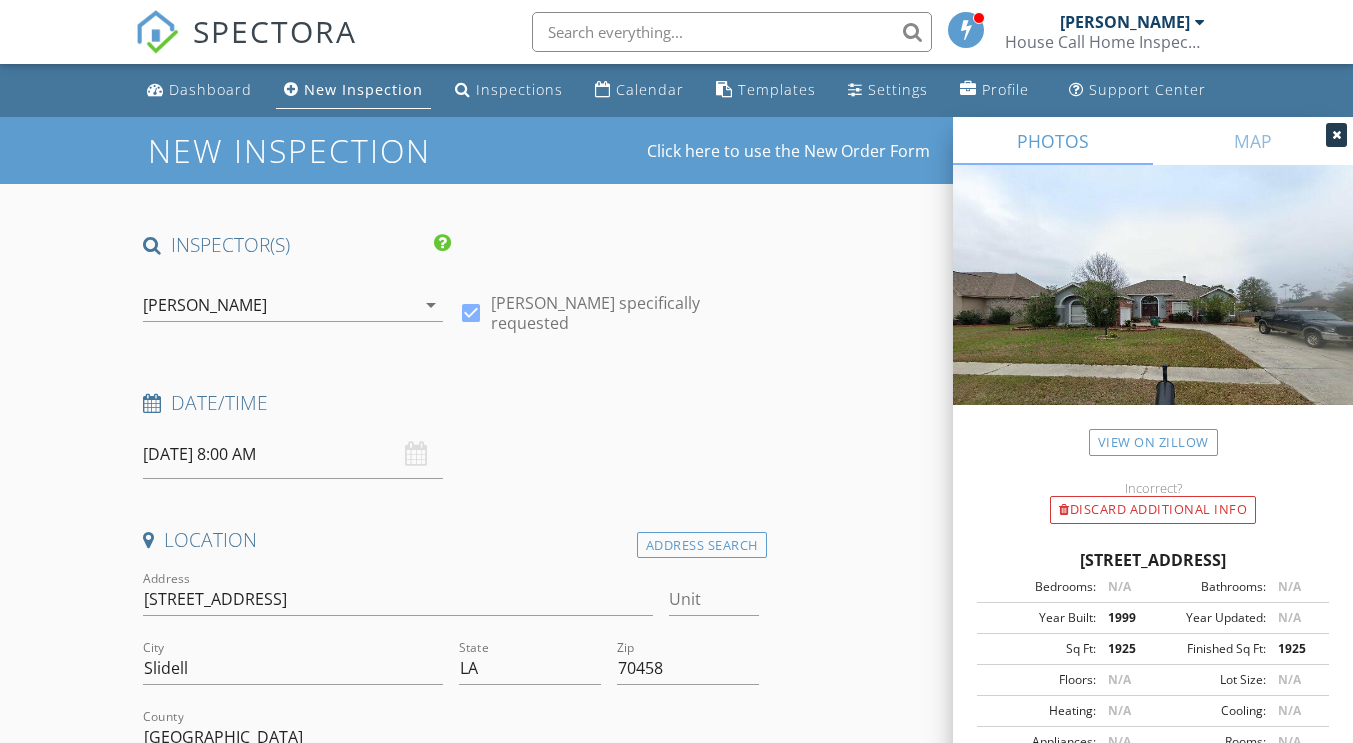 click on "[PERSON_NAME]" at bounding box center [279, 305] 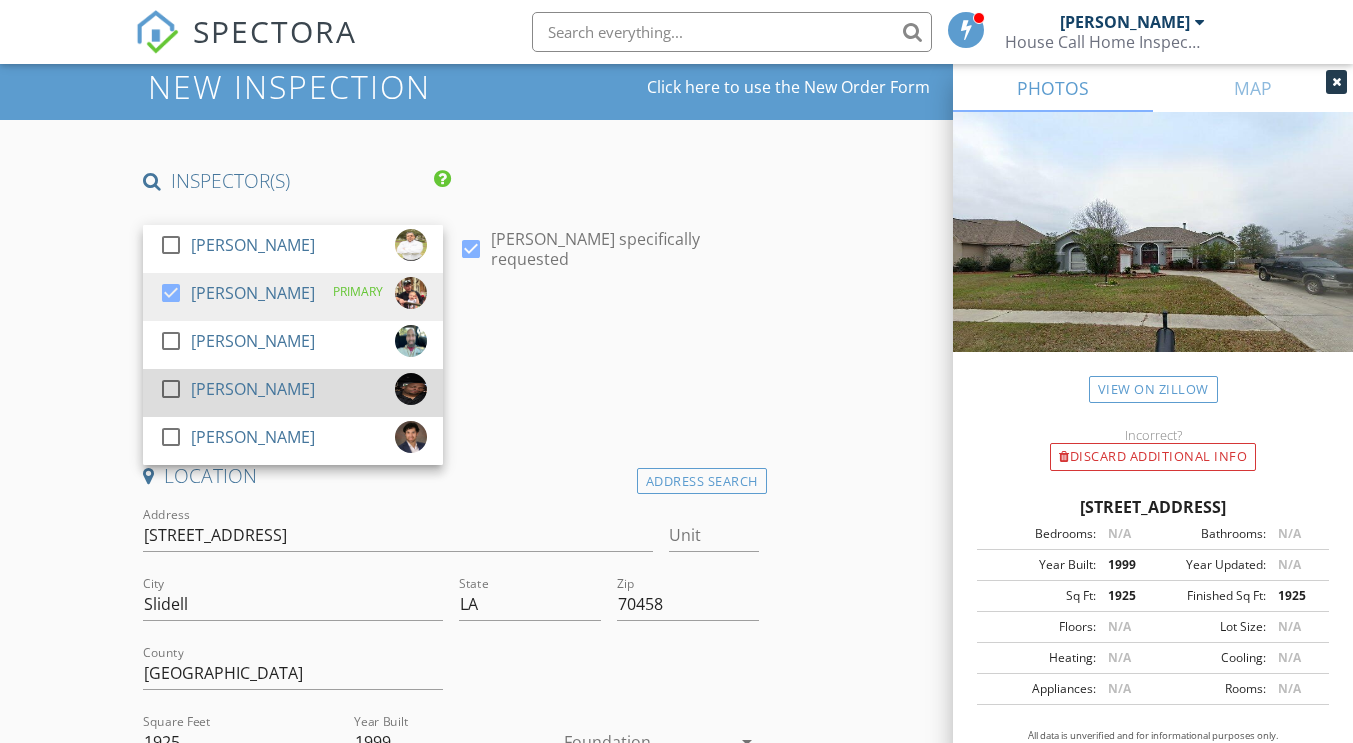 scroll, scrollTop: 47, scrollLeft: 0, axis: vertical 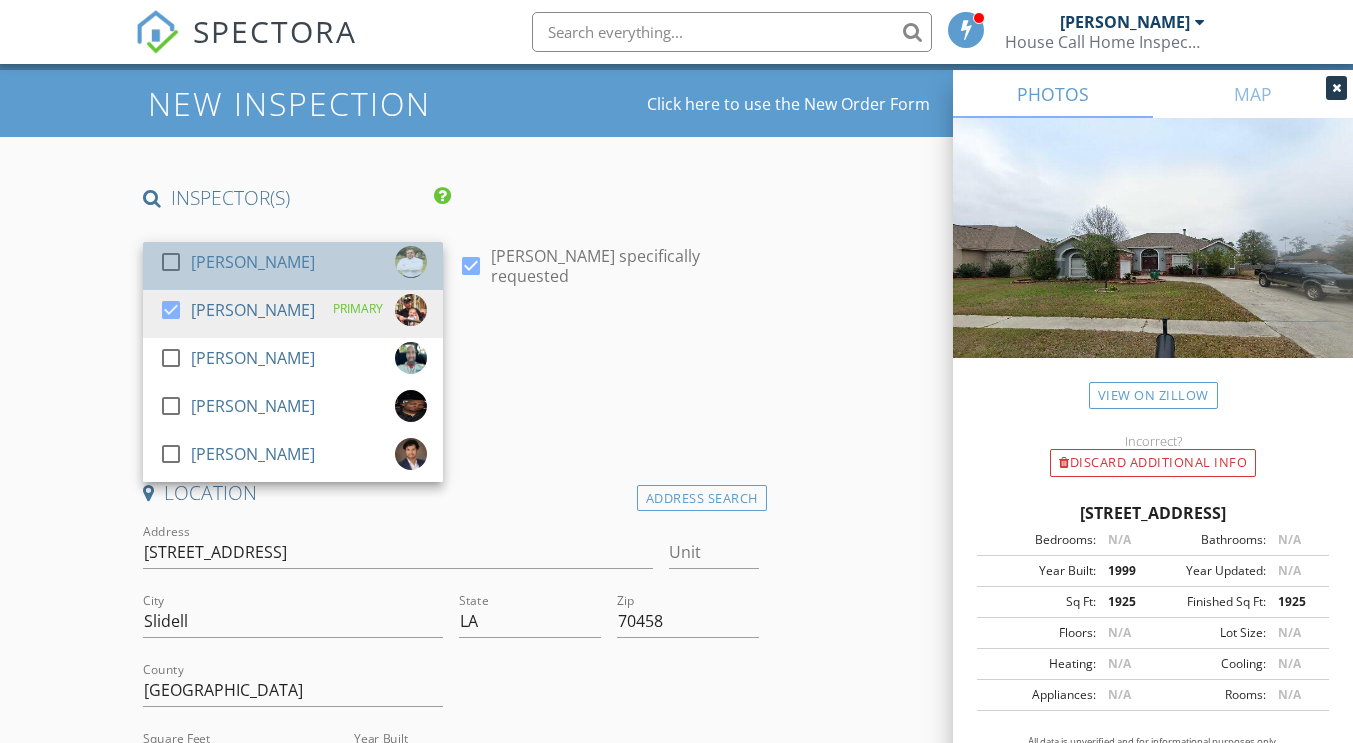 click on "[PERSON_NAME]" at bounding box center [253, 262] 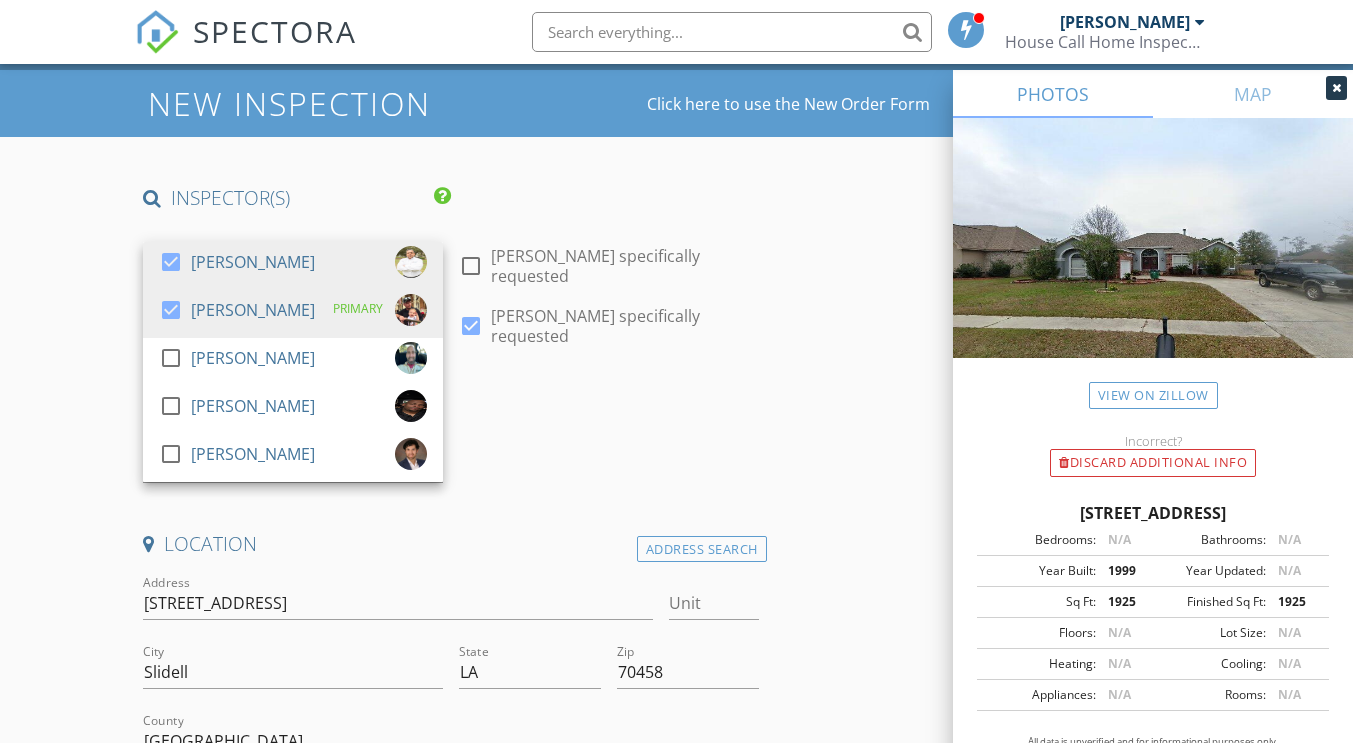 click on "New Inspection
Click here to use the New Order Form
INSPECTOR(S)
check_box   [PERSON_NAME]     check_box   [PERSON_NAME]   PRIMARY   check_box_outline_blank   [PERSON_NAME]     check_box_outline_blank   [PERSON_NAME]     check_box_outline_blank   [PERSON_NAME]     [PERSON_NAME],  [PERSON_NAME] arrow_drop_down   check_box_outline_blank [PERSON_NAME] specifically requested check_box [PERSON_NAME] specifically requested
Date/Time
[DATE] 8:00 AM
Location
Address Search       Address [STREET_ADDRESS][US_STATE]   County St. Tammany Parish     Square Feet 1925   Year Built 1999   Foundation arrow_drop_down     [PERSON_NAME]     35.2 miles     (an hour)         [PERSON_NAME]     34.2 miles     (an hour)
client
check_box Enable Client CC email for this inspection   Client Search         First Name [PERSON_NAME]" at bounding box center (676, 2195) 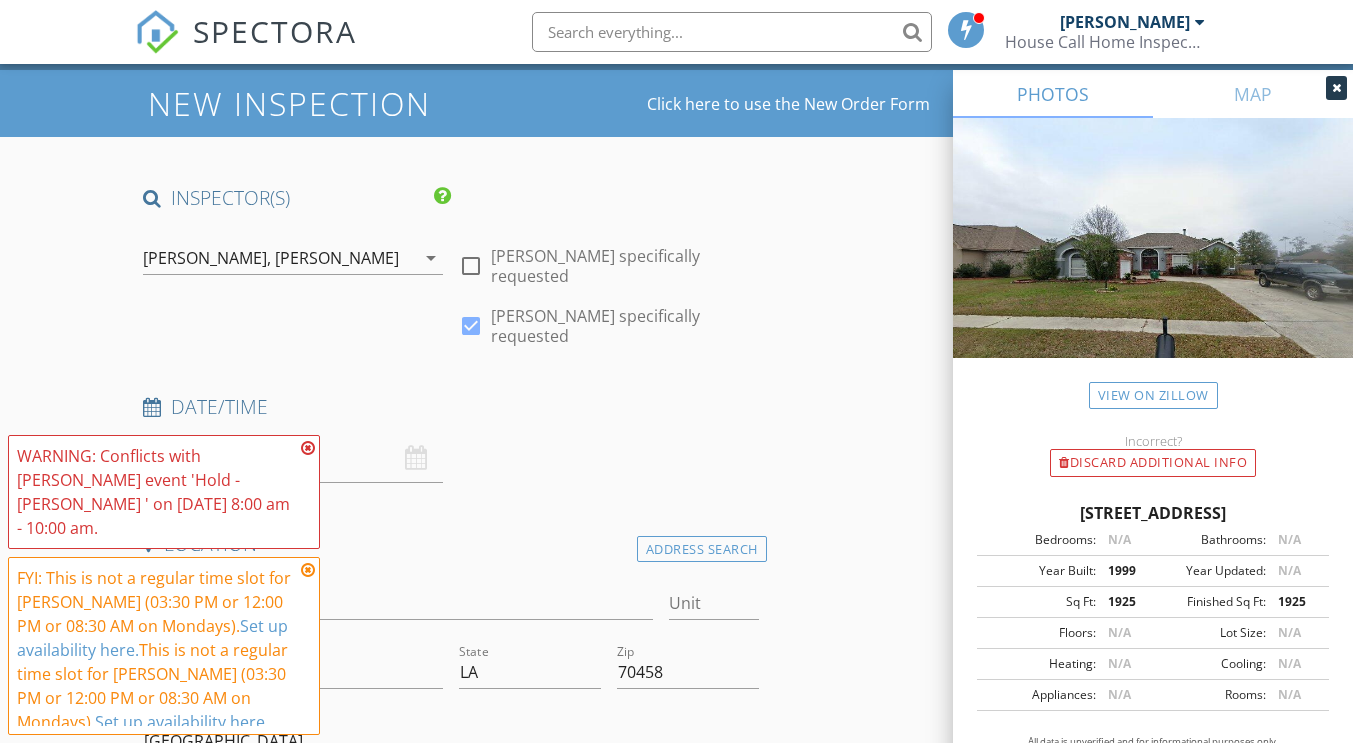 click at bounding box center [308, 448] 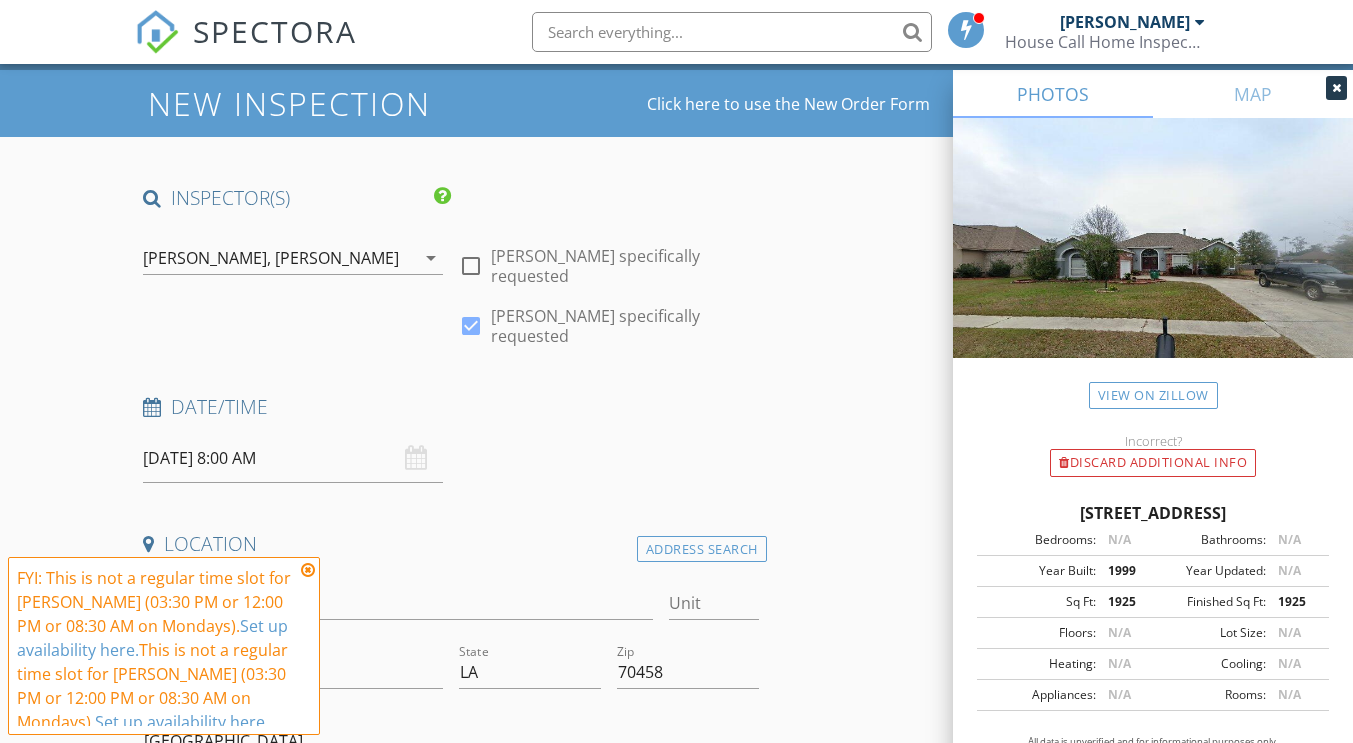 click at bounding box center [308, 570] 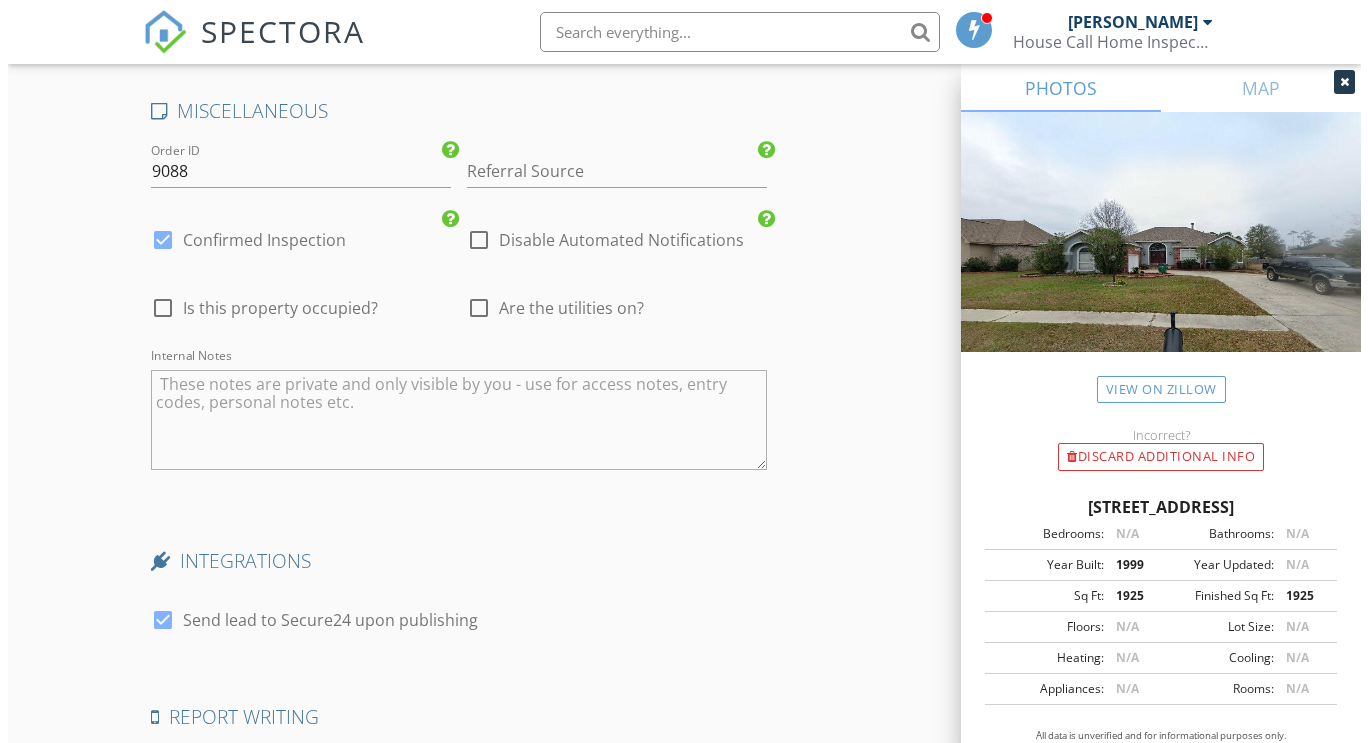 scroll, scrollTop: 3626, scrollLeft: 0, axis: vertical 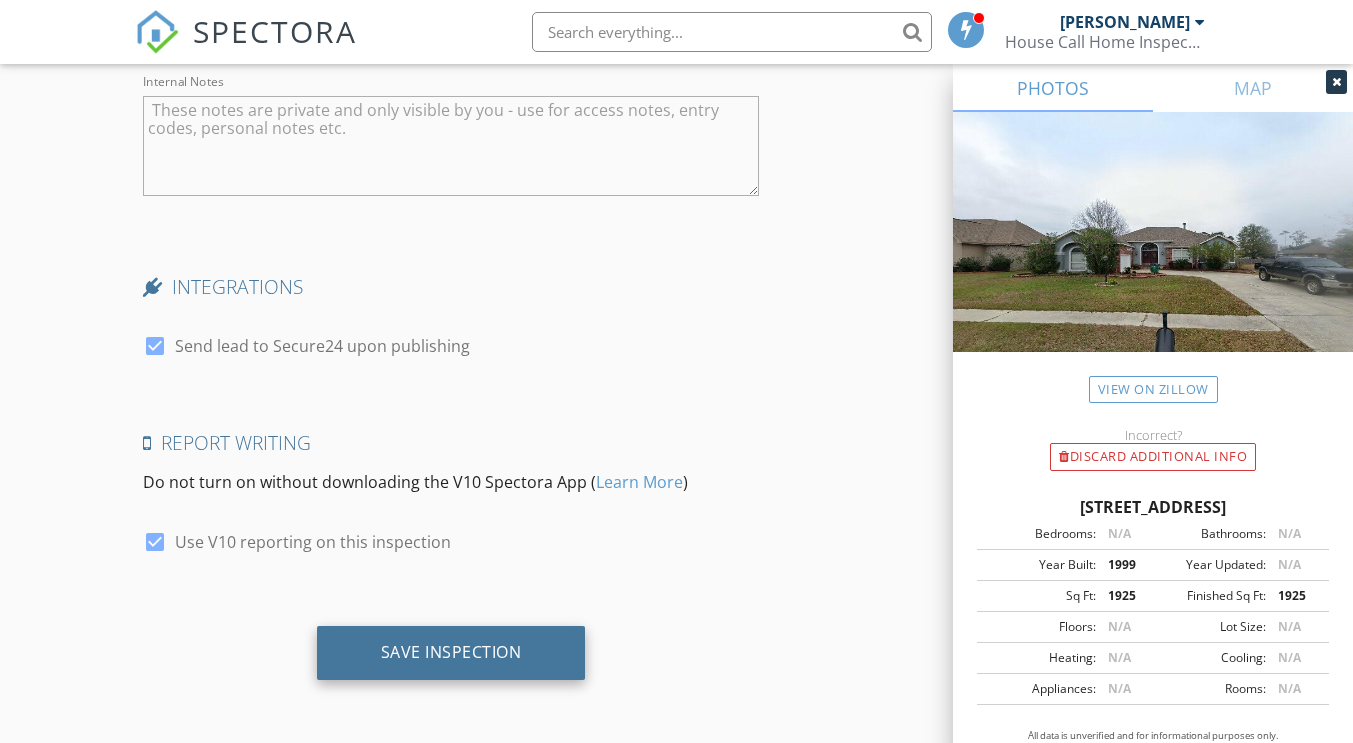 click on "Save Inspection" at bounding box center [451, 652] 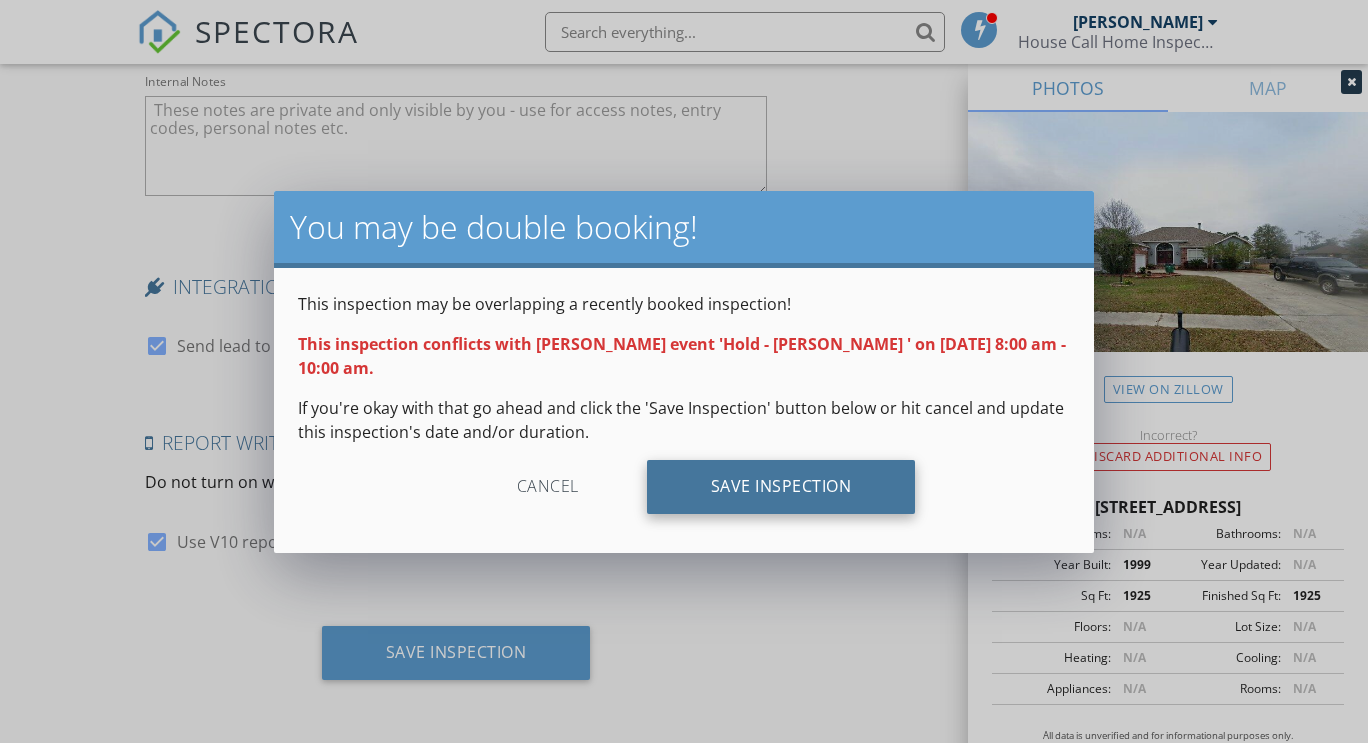 click on "Save Inspection" at bounding box center (781, 487) 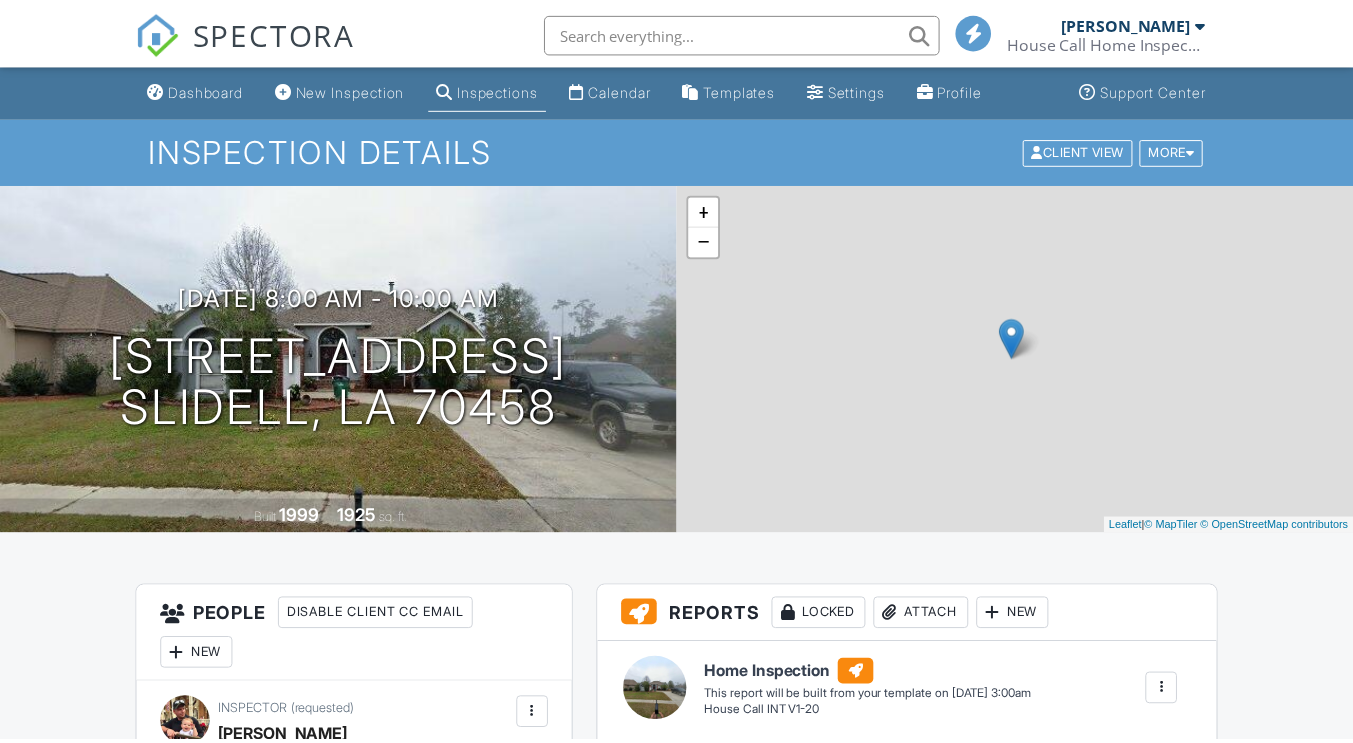 scroll, scrollTop: 0, scrollLeft: 0, axis: both 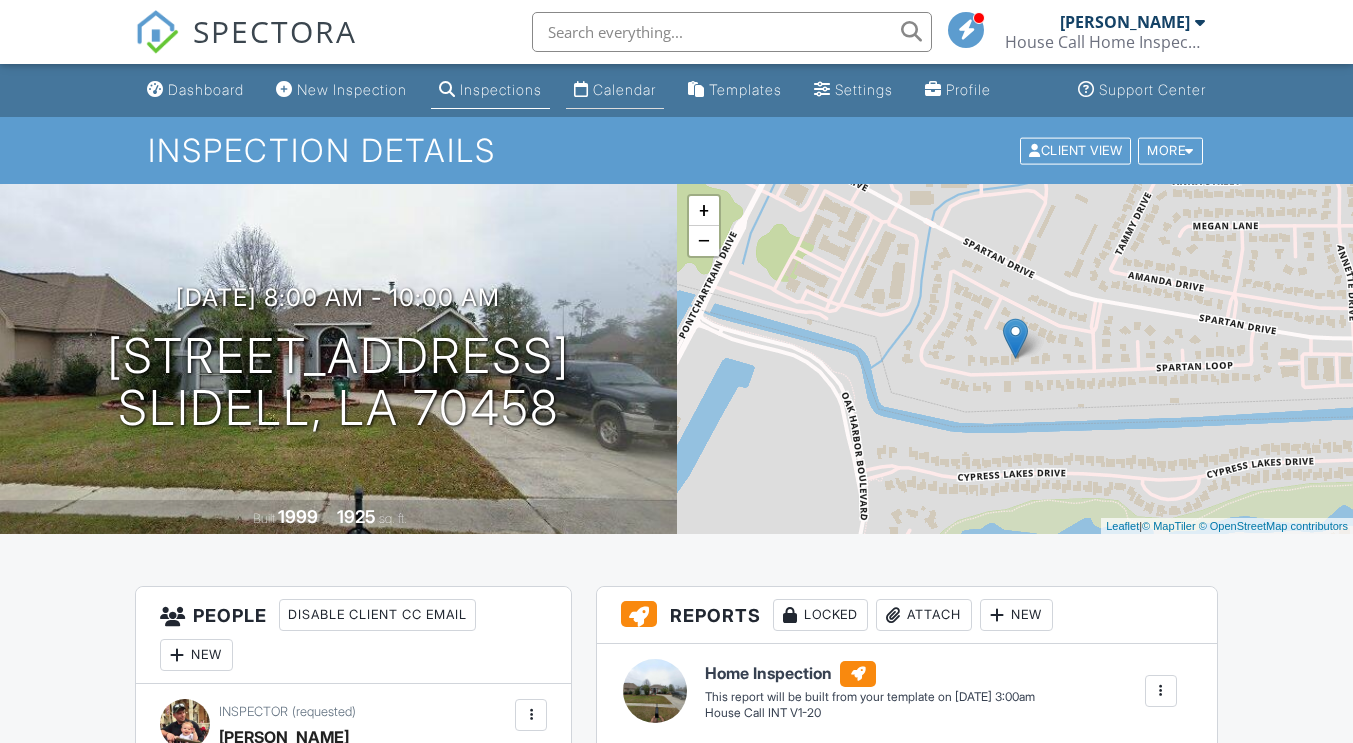 click on "Calendar" at bounding box center [624, 89] 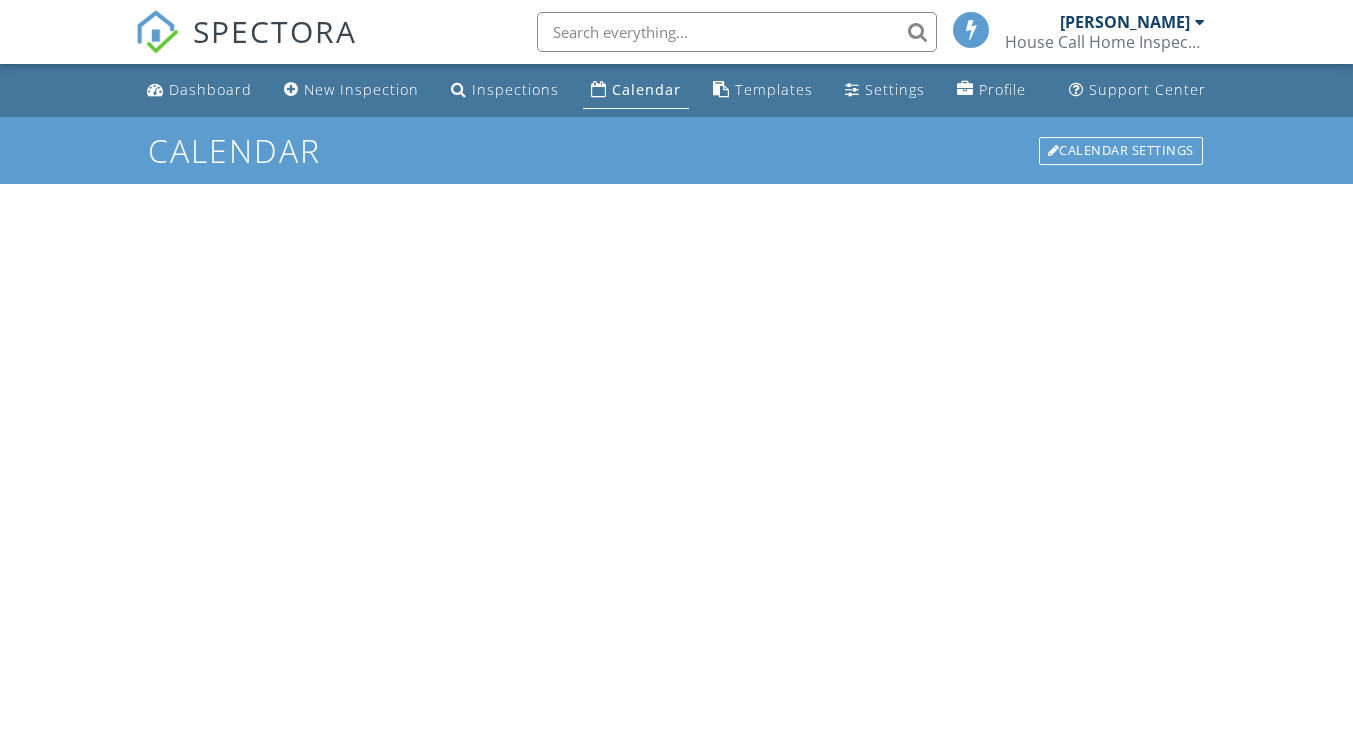 scroll, scrollTop: 0, scrollLeft: 0, axis: both 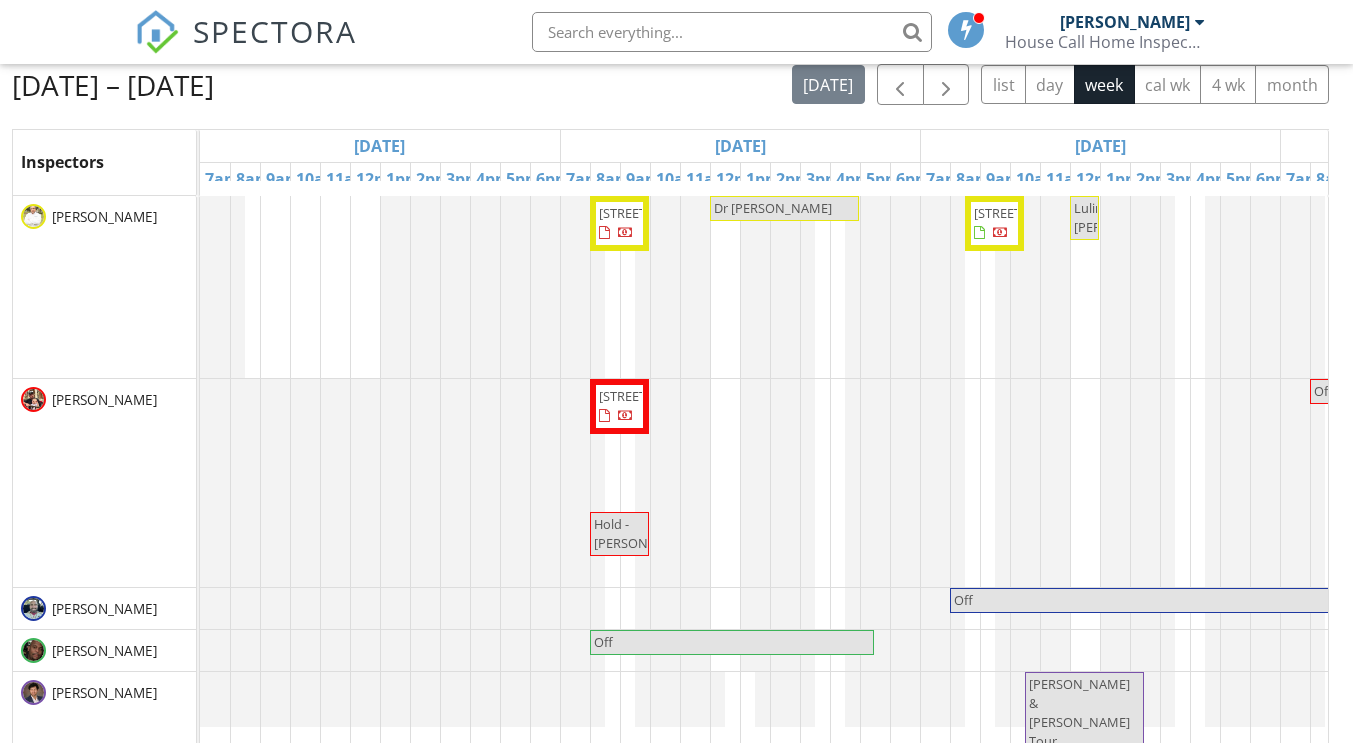 click on "Hold - Lindsay Santana" at bounding box center [644, 533] 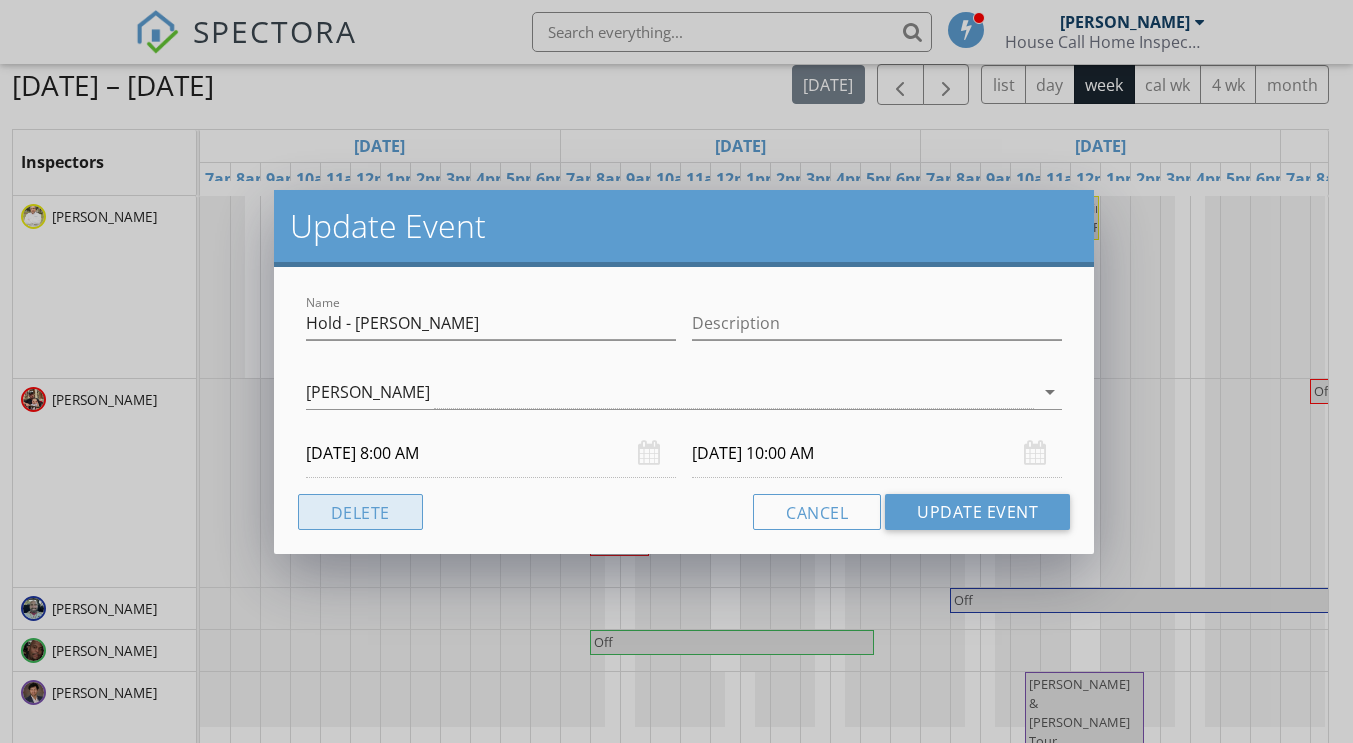 click on "Delete" at bounding box center (360, 512) 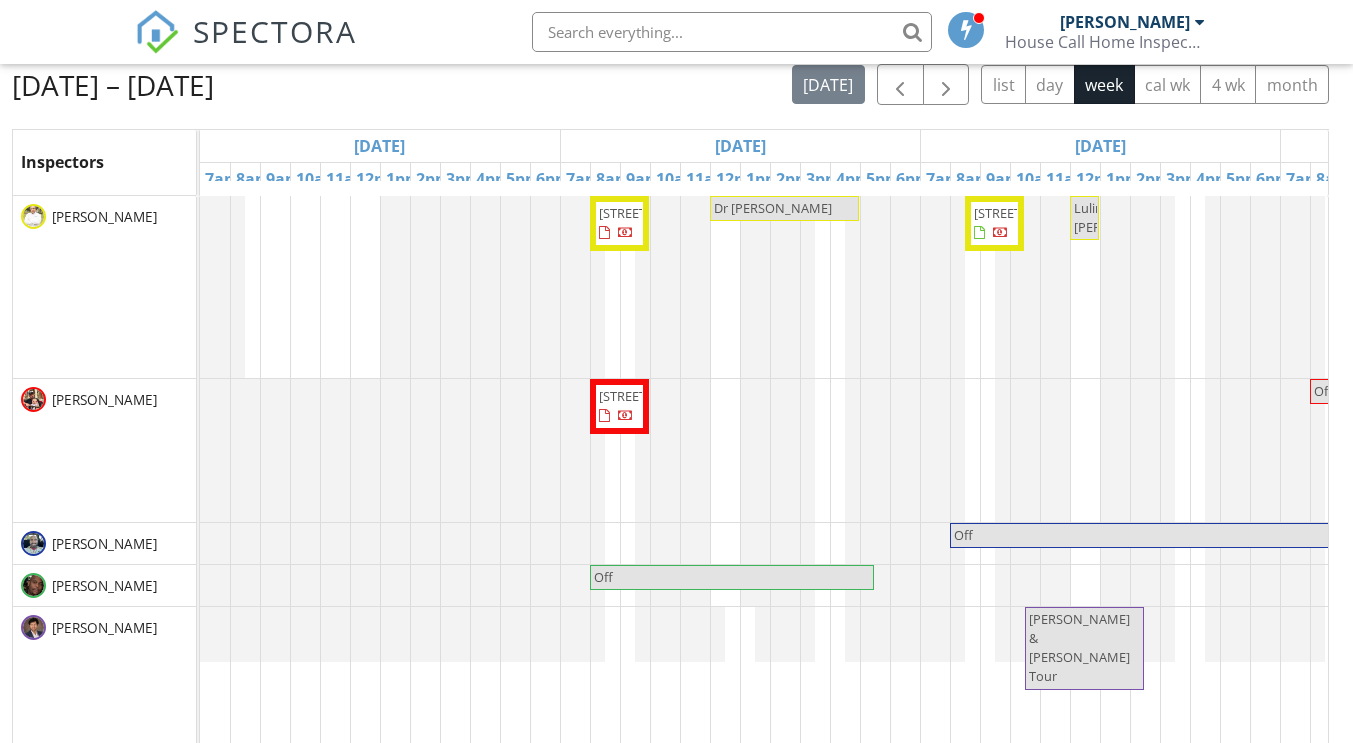 scroll, scrollTop: 0, scrollLeft: 155, axis: horizontal 